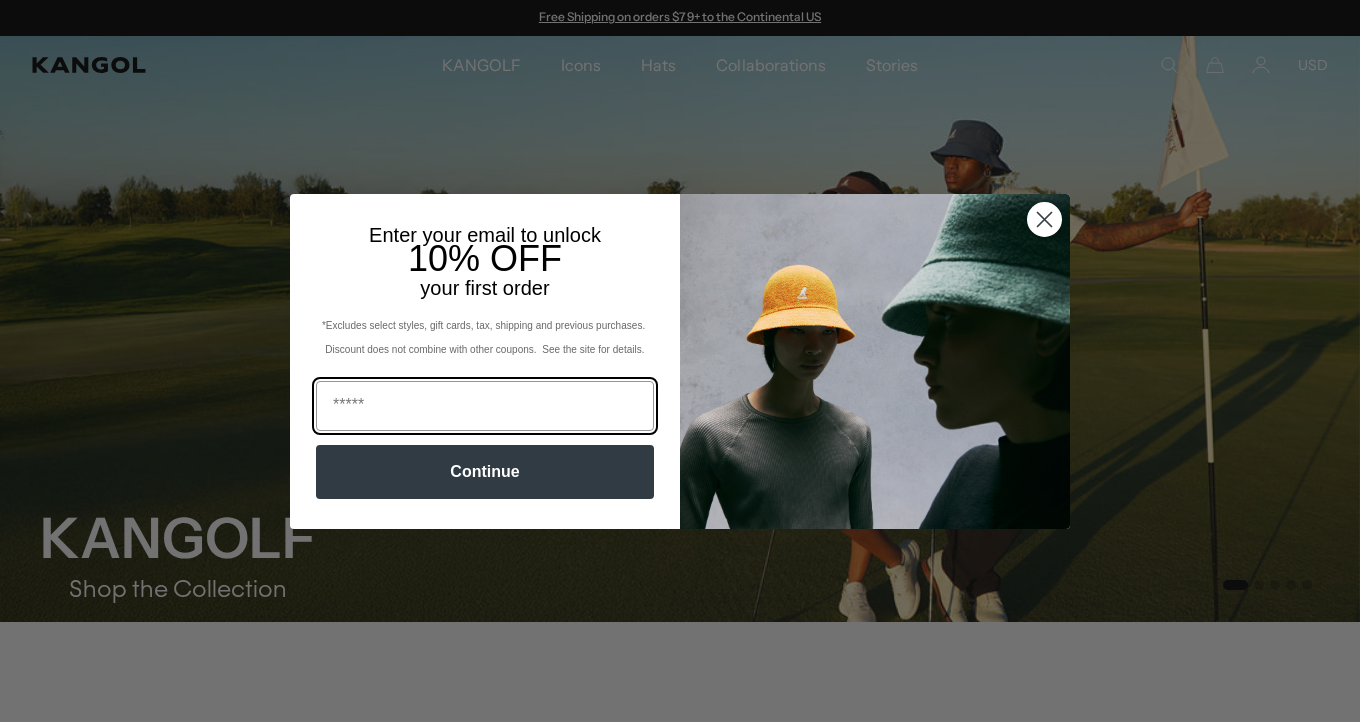 scroll, scrollTop: 0, scrollLeft: 0, axis: both 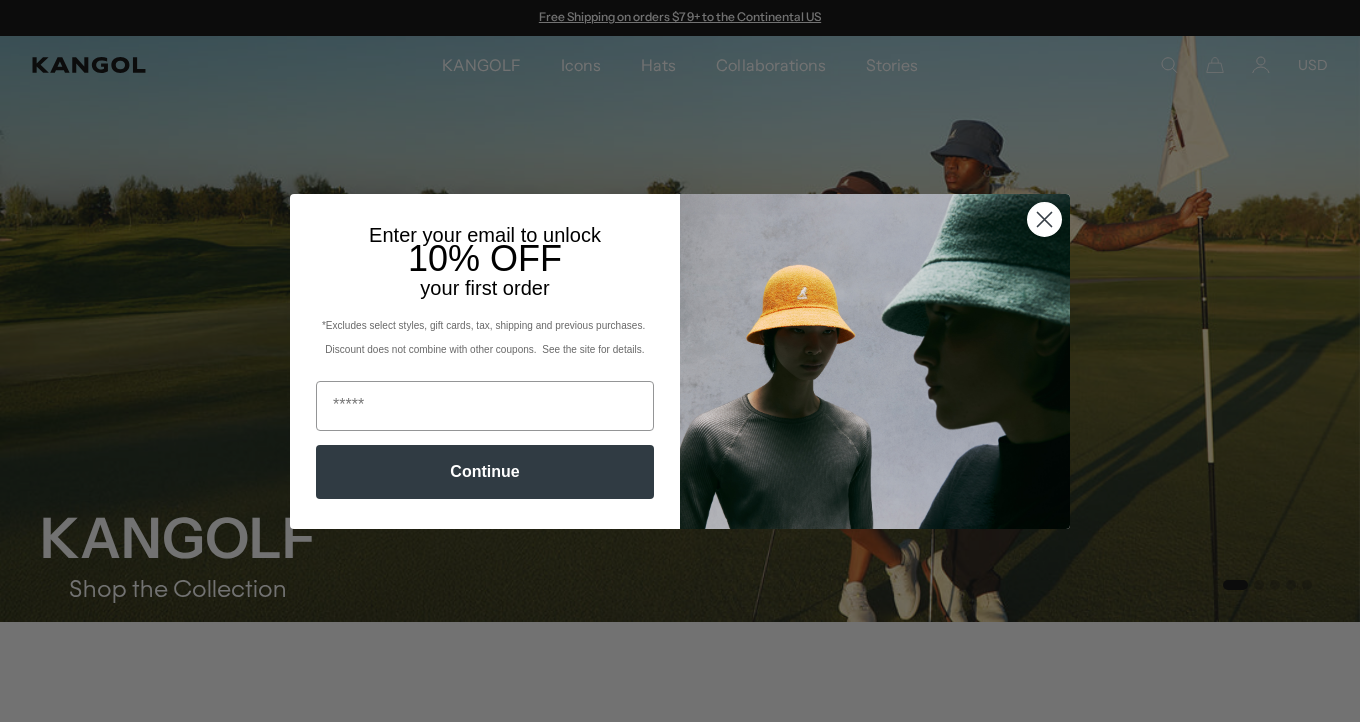 click 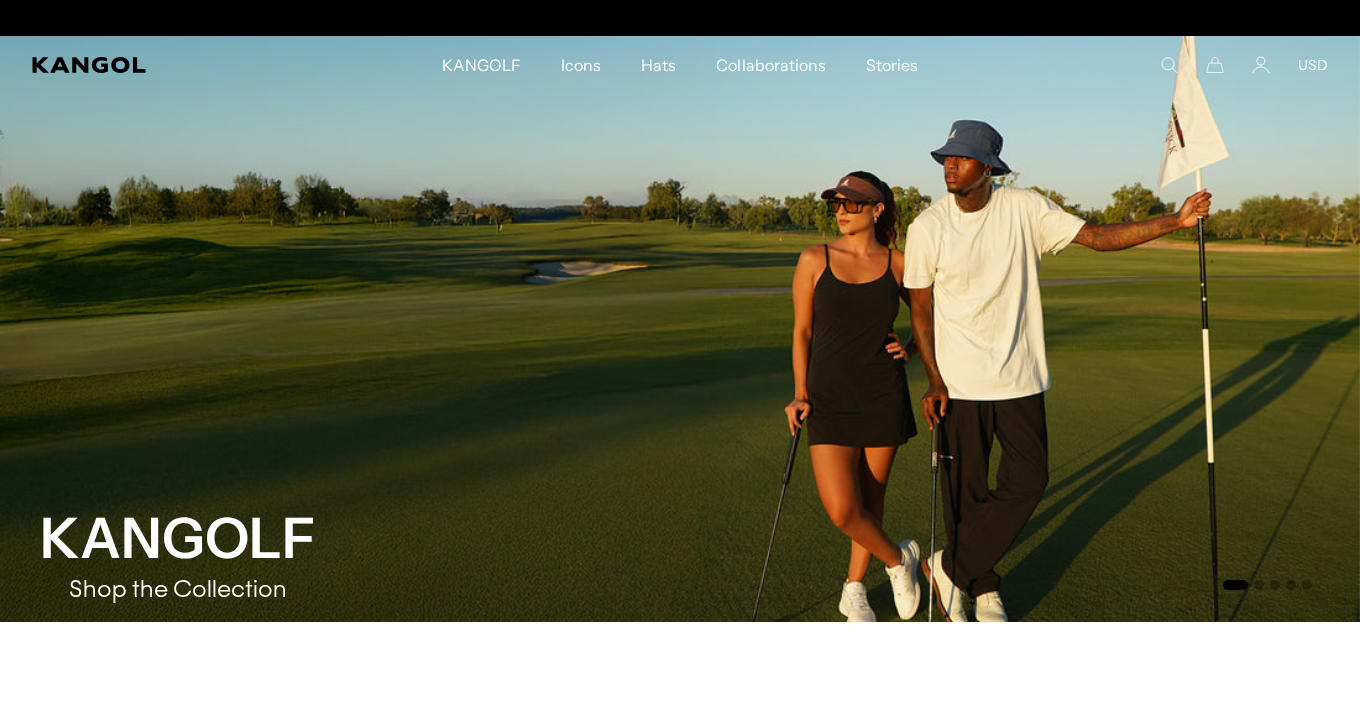 scroll, scrollTop: 0, scrollLeft: 0, axis: both 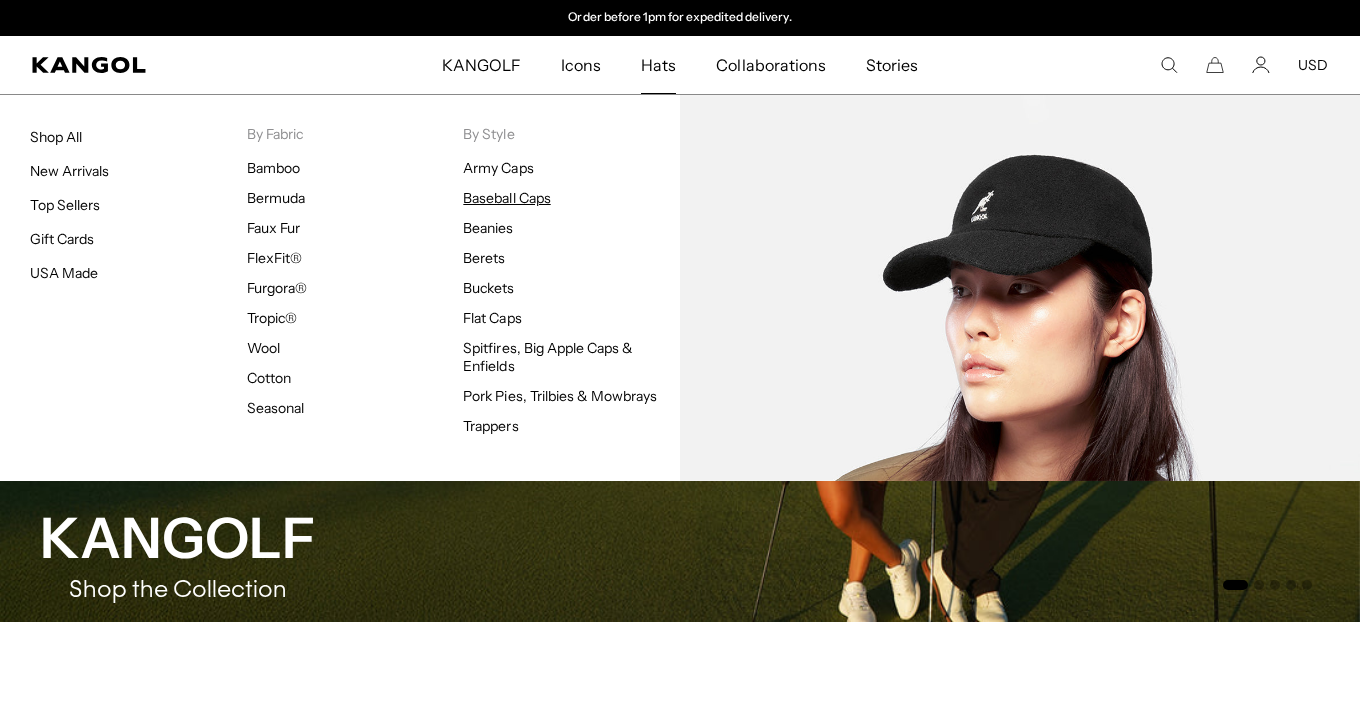 click on "Baseball Caps" at bounding box center [506, 198] 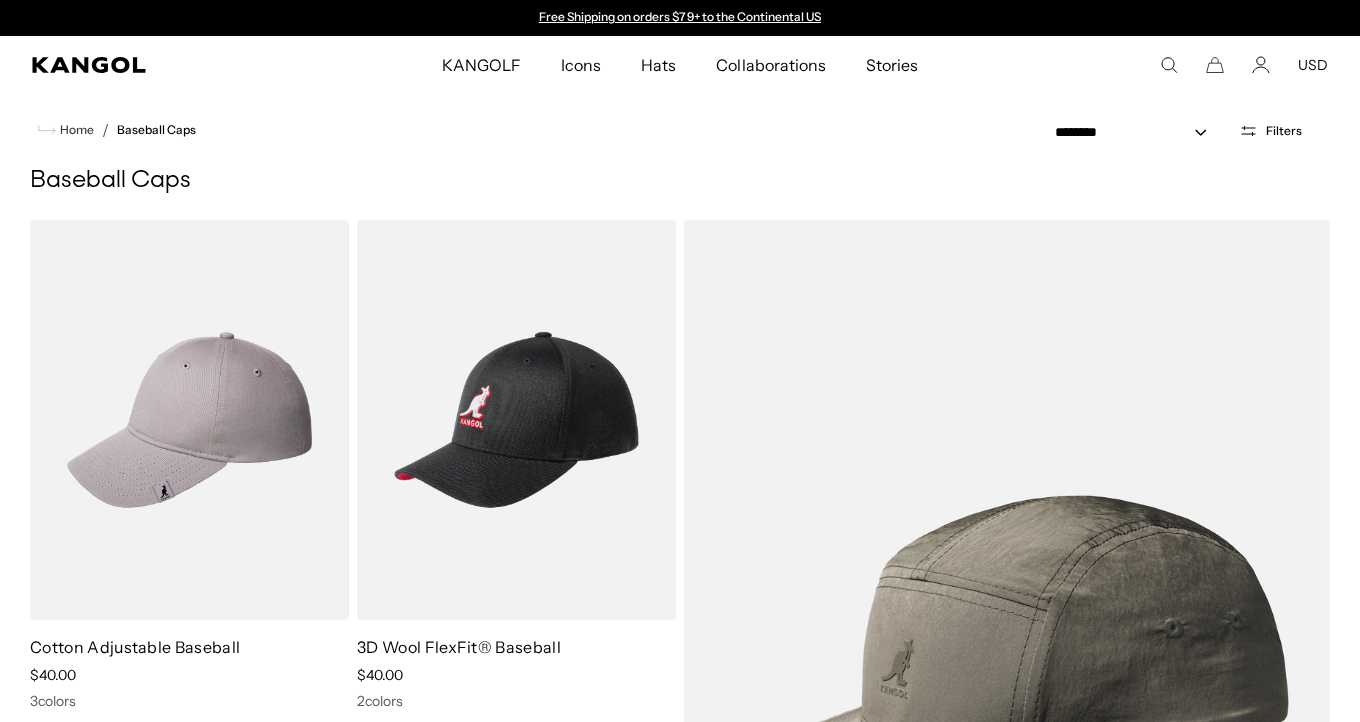 scroll, scrollTop: 0, scrollLeft: 0, axis: both 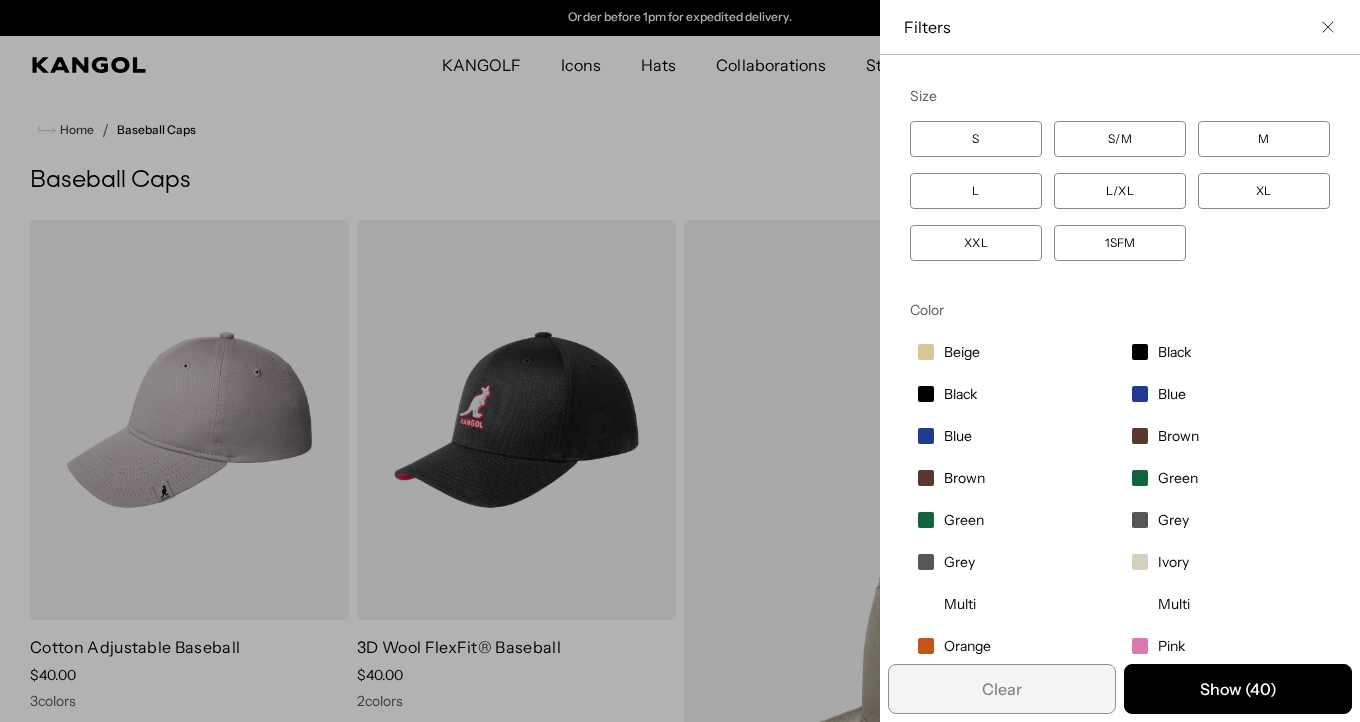 click on "XXL" at bounding box center [976, 243] 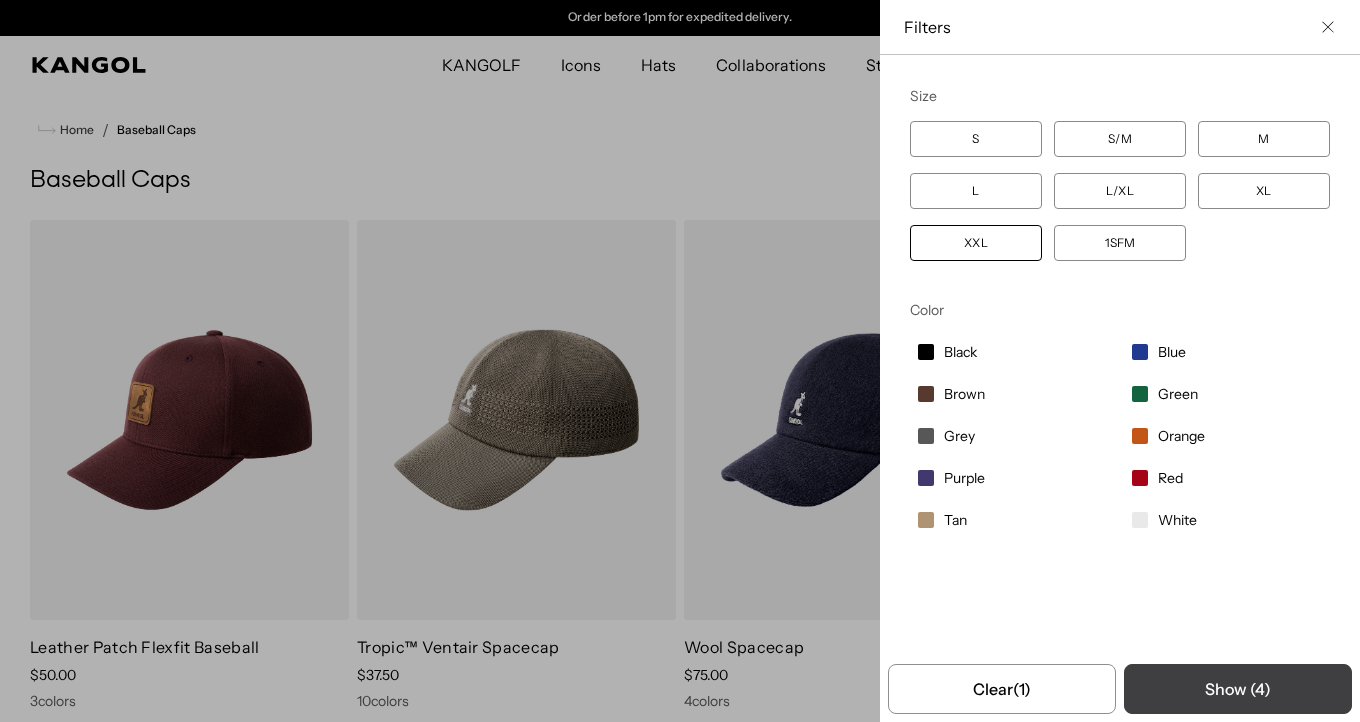click on "Show ( 4 )" at bounding box center [1238, 689] 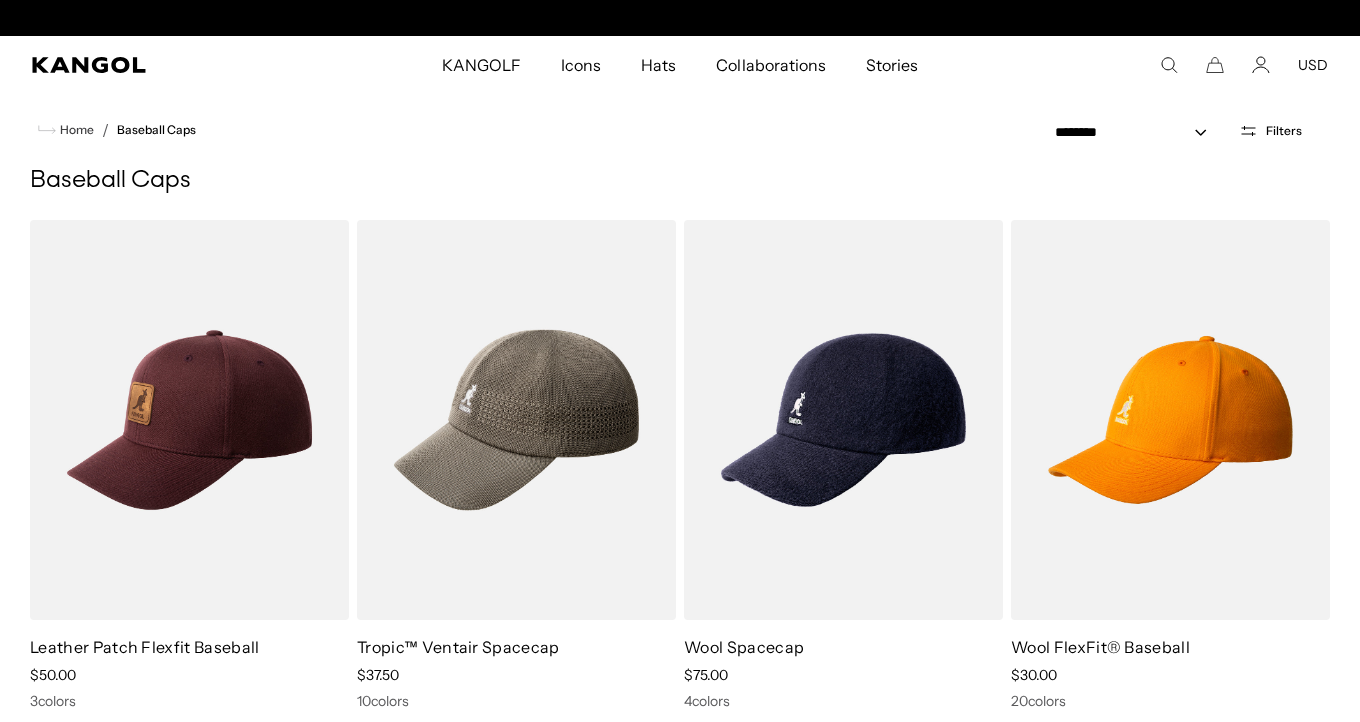 scroll, scrollTop: 0, scrollLeft: 0, axis: both 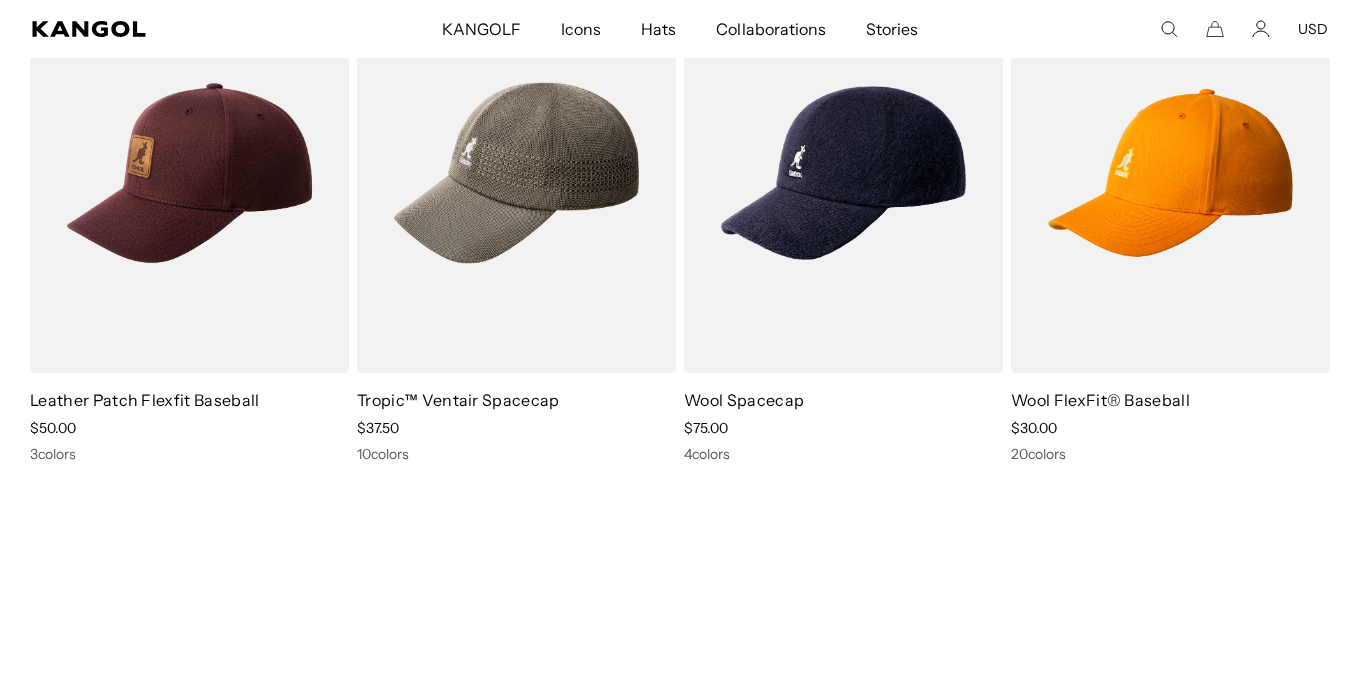 drag, startPoint x: 1143, startPoint y: 158, endPoint x: 1133, endPoint y: 584, distance: 426.11734 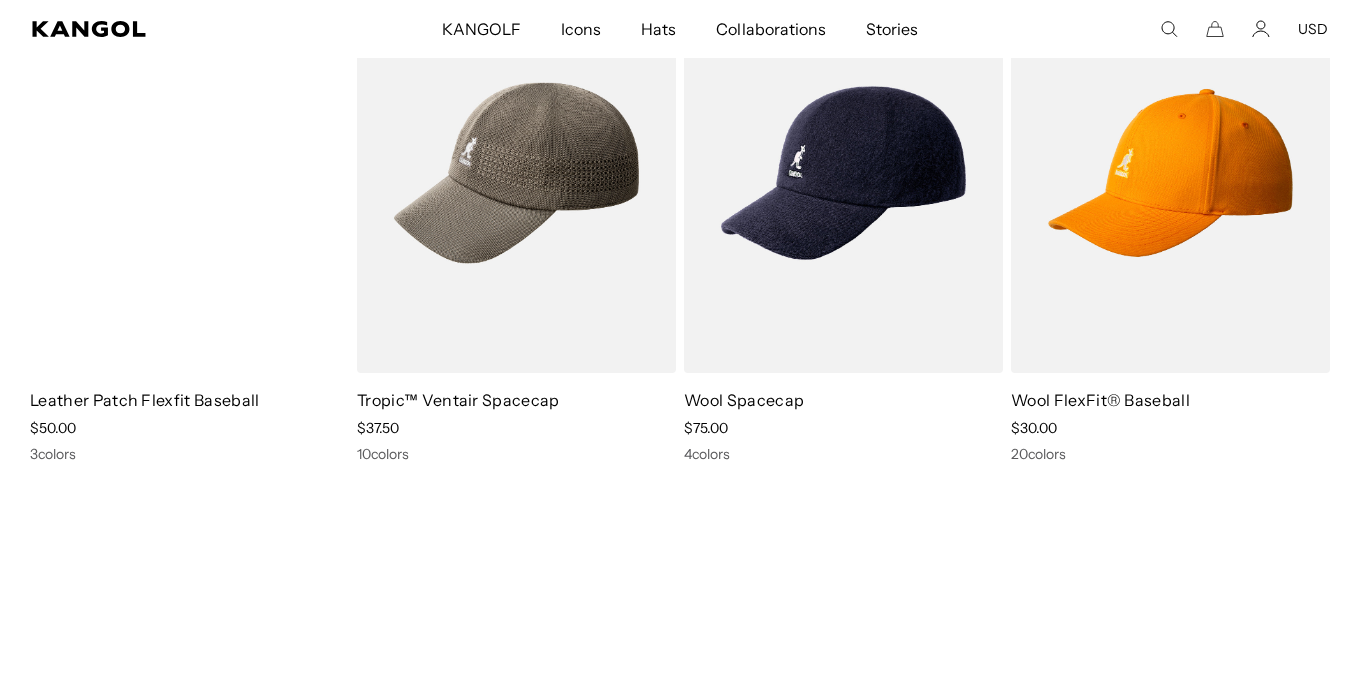 scroll, scrollTop: 0, scrollLeft: 0, axis: both 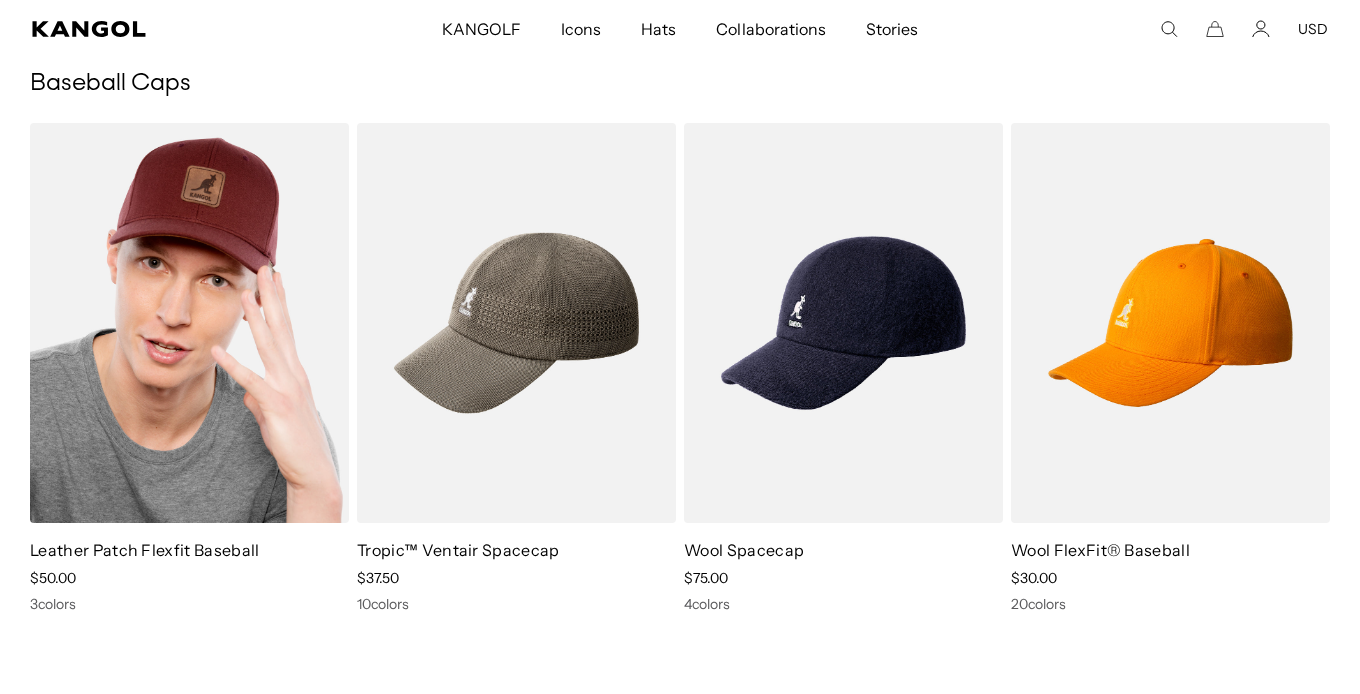 click at bounding box center (189, 323) 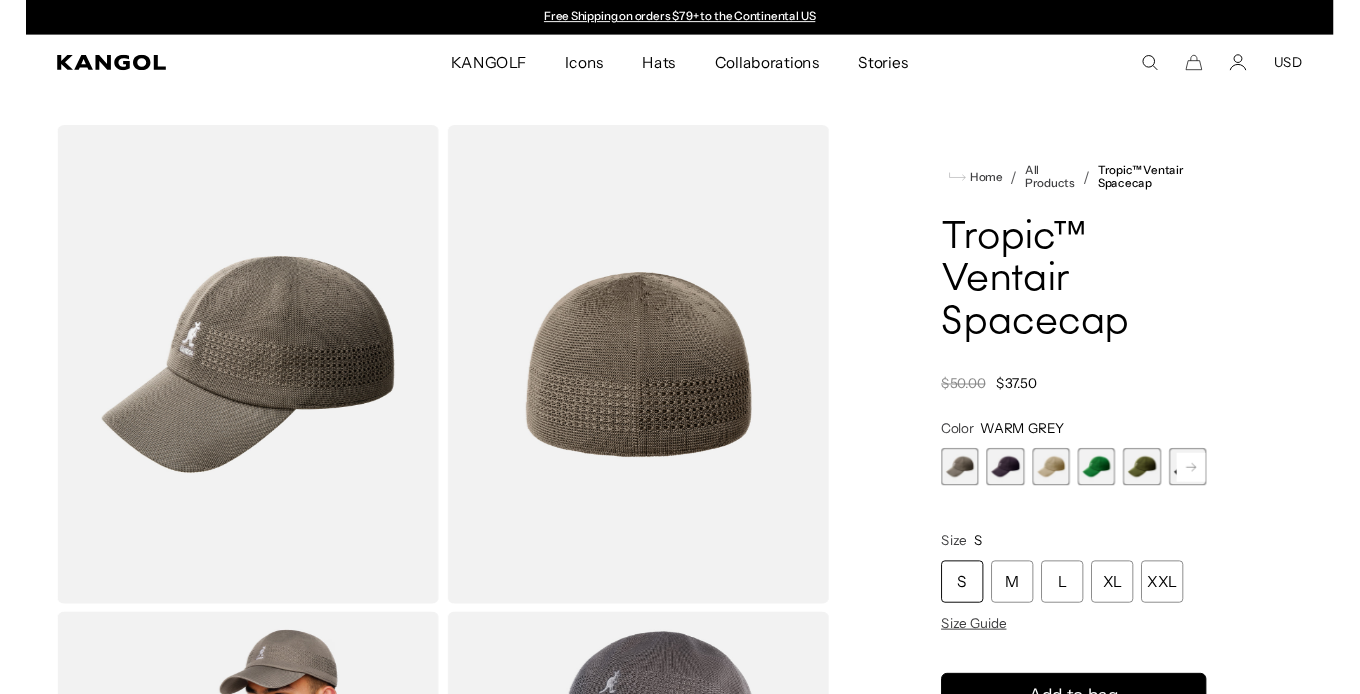 scroll, scrollTop: 0, scrollLeft: 0, axis: both 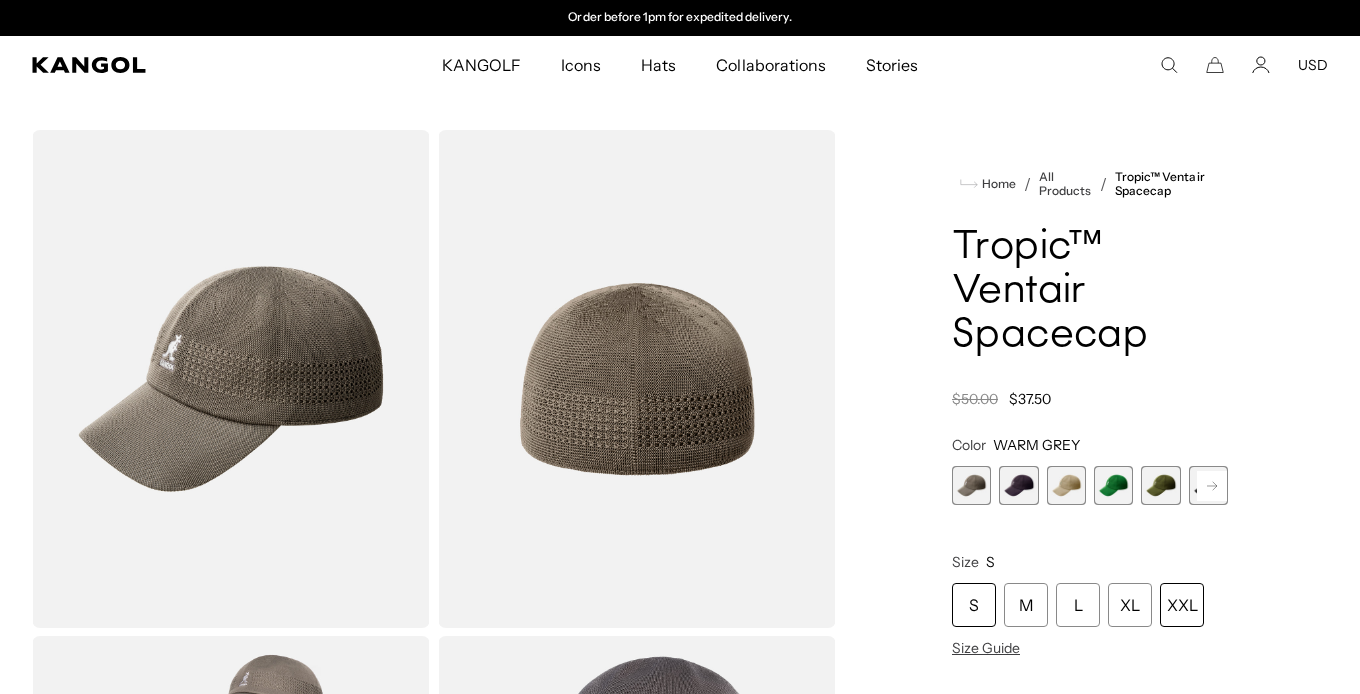 click on "XXL" at bounding box center [1182, 605] 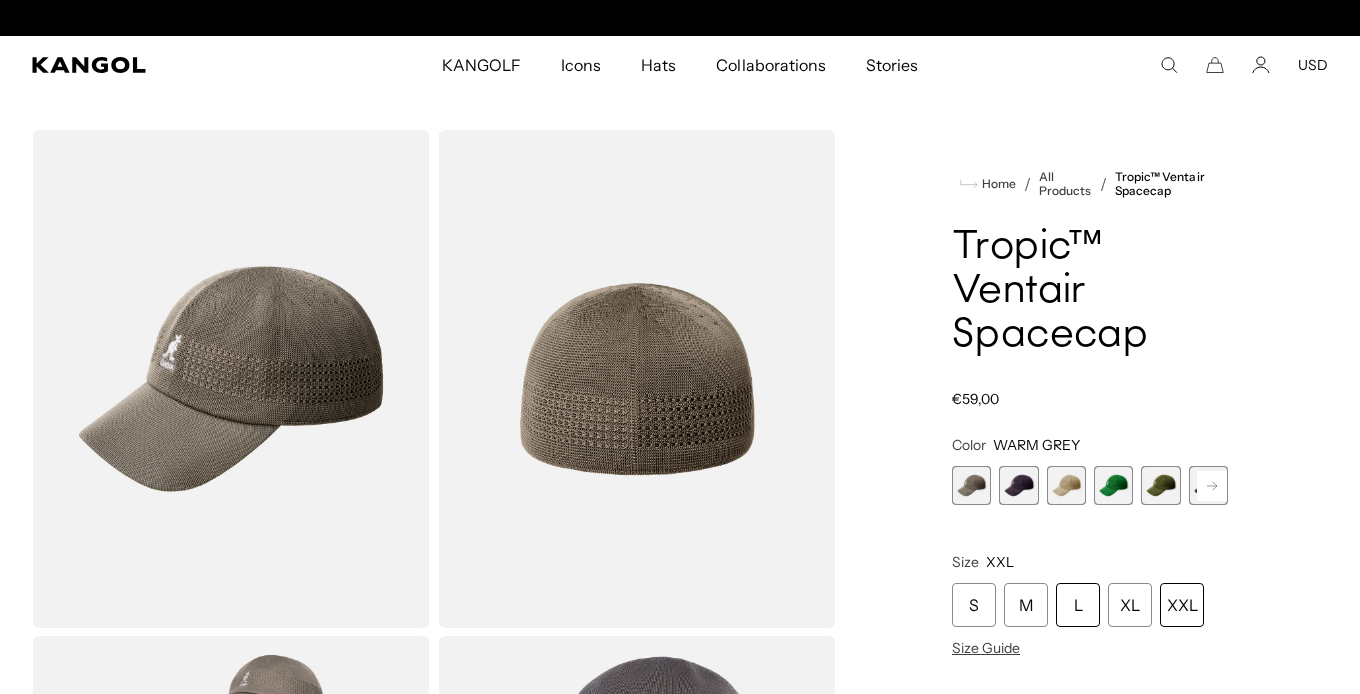 scroll, scrollTop: 0, scrollLeft: 0, axis: both 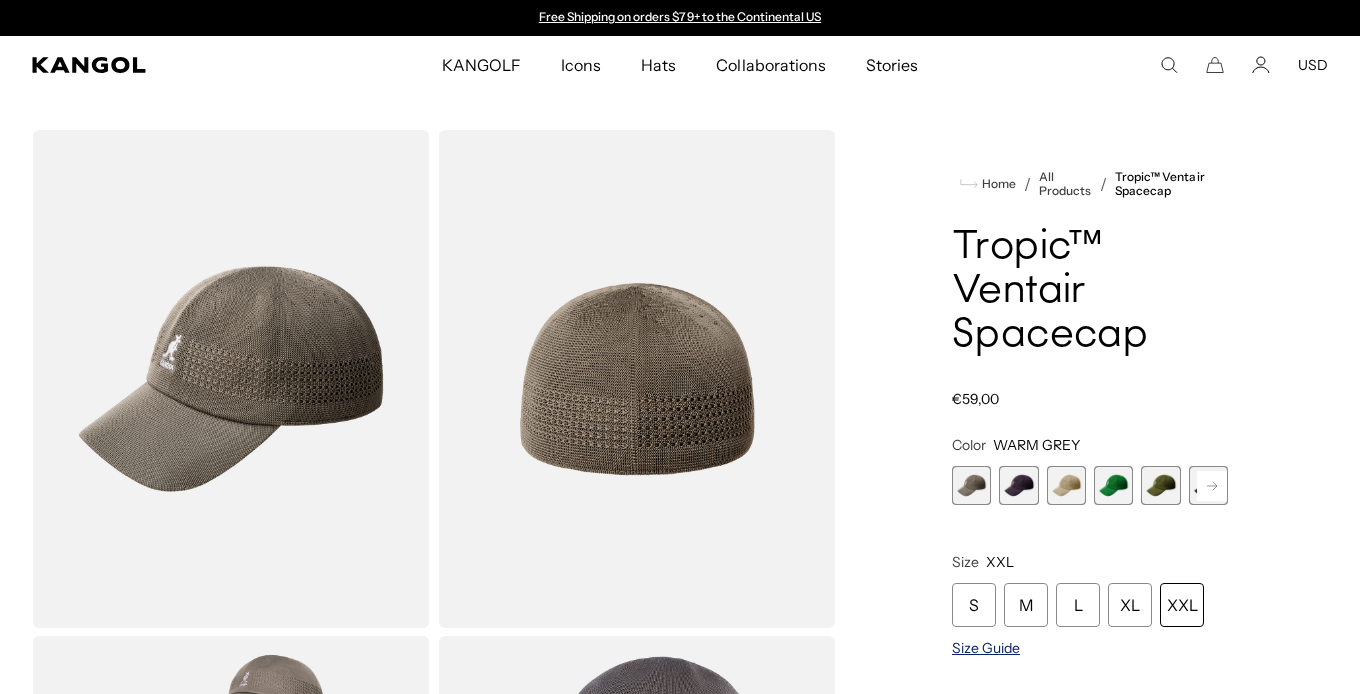 click on "Size Guide" at bounding box center [986, 648] 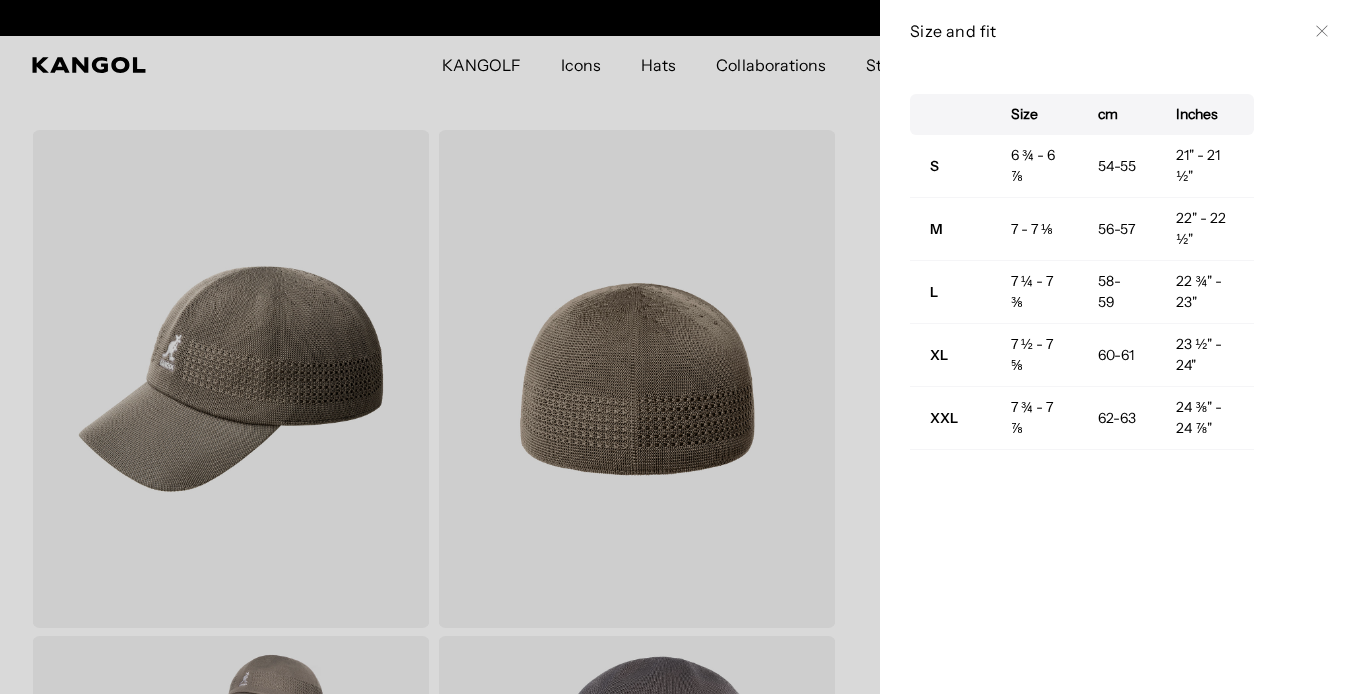 scroll, scrollTop: 0, scrollLeft: 0, axis: both 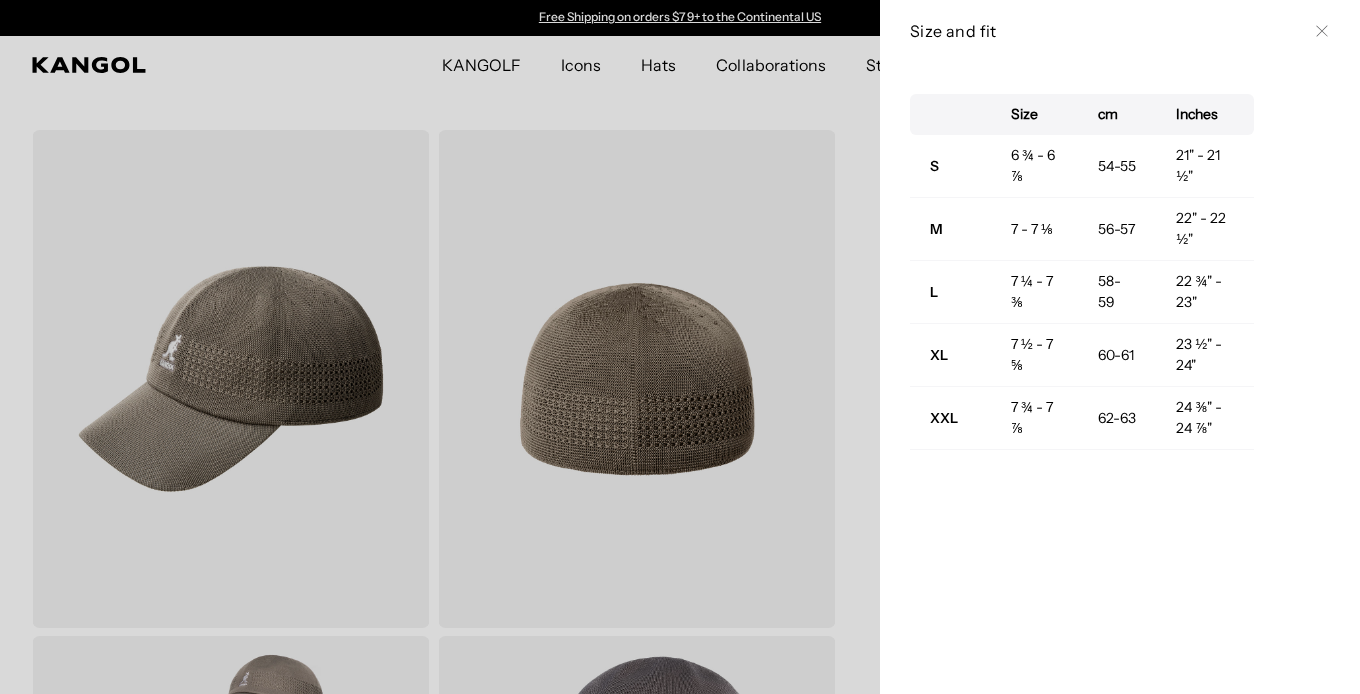 click on "Close" at bounding box center [1322, 31] 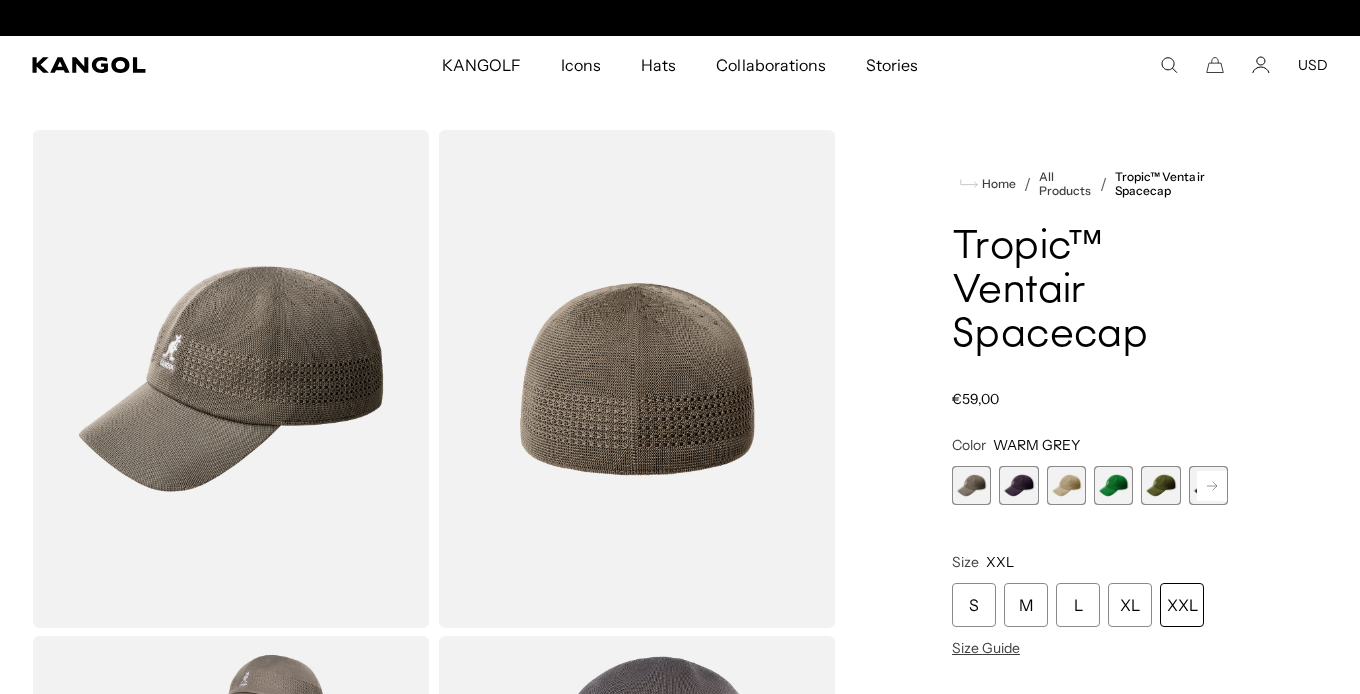scroll, scrollTop: 0, scrollLeft: 0, axis: both 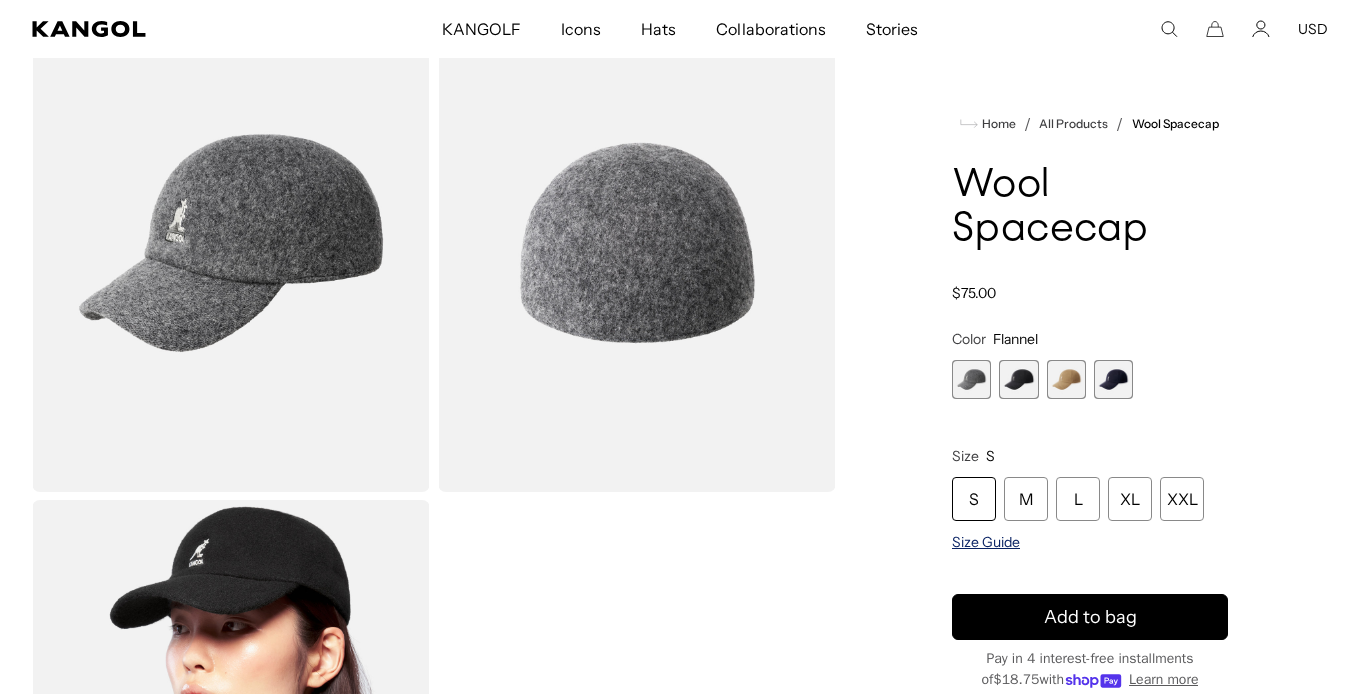 click on "Size Guide" at bounding box center (986, 542) 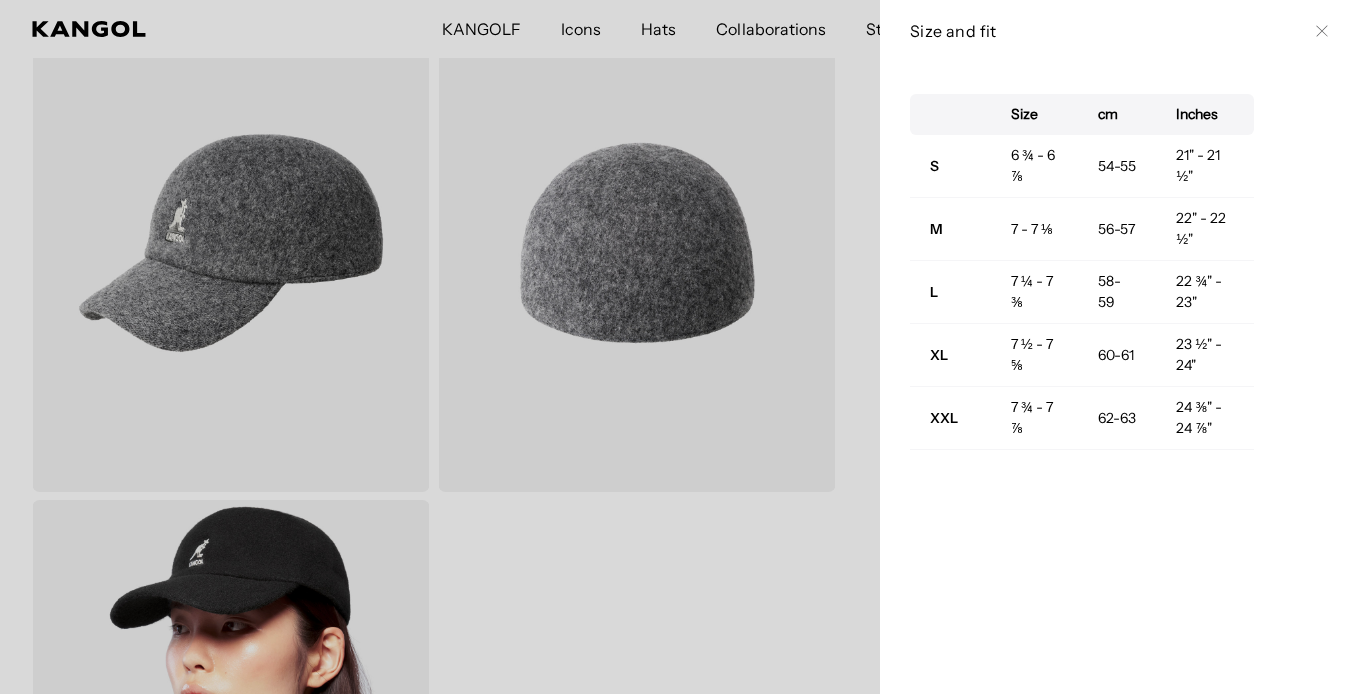 scroll, scrollTop: 0, scrollLeft: 0, axis: both 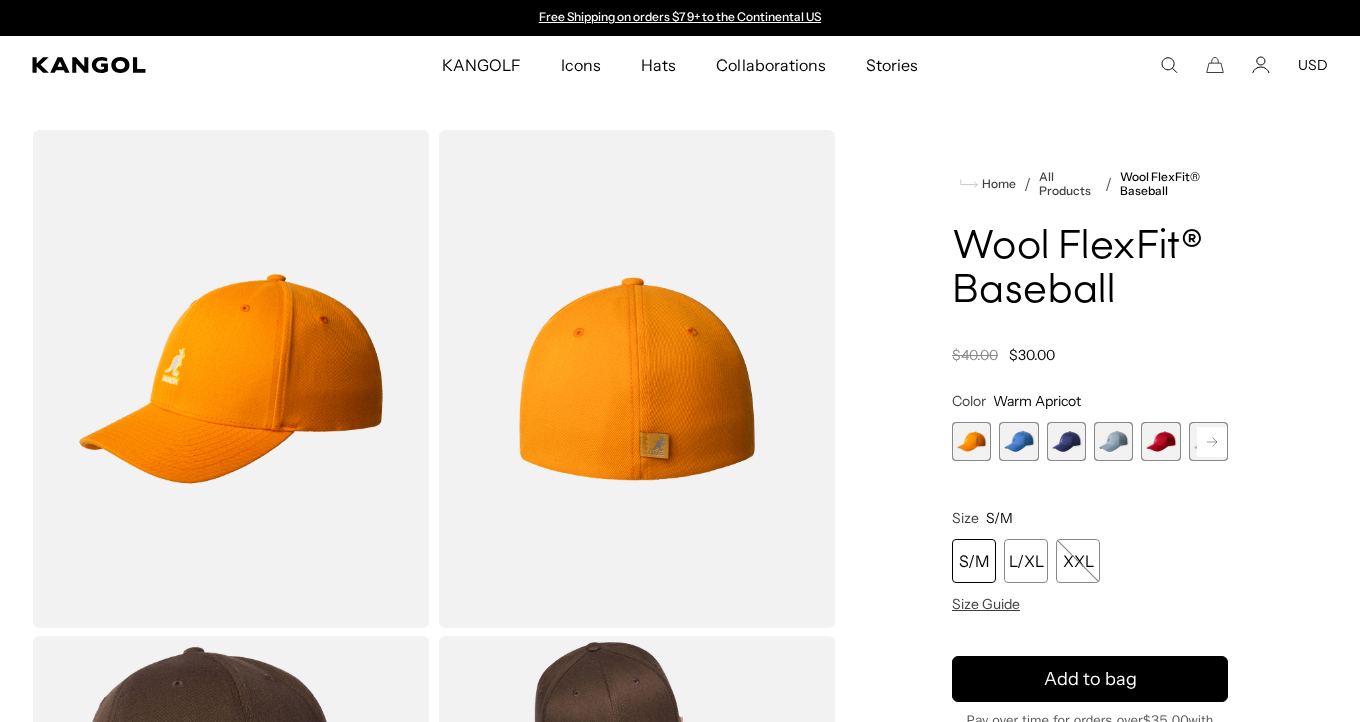 click at bounding box center (1018, 441) 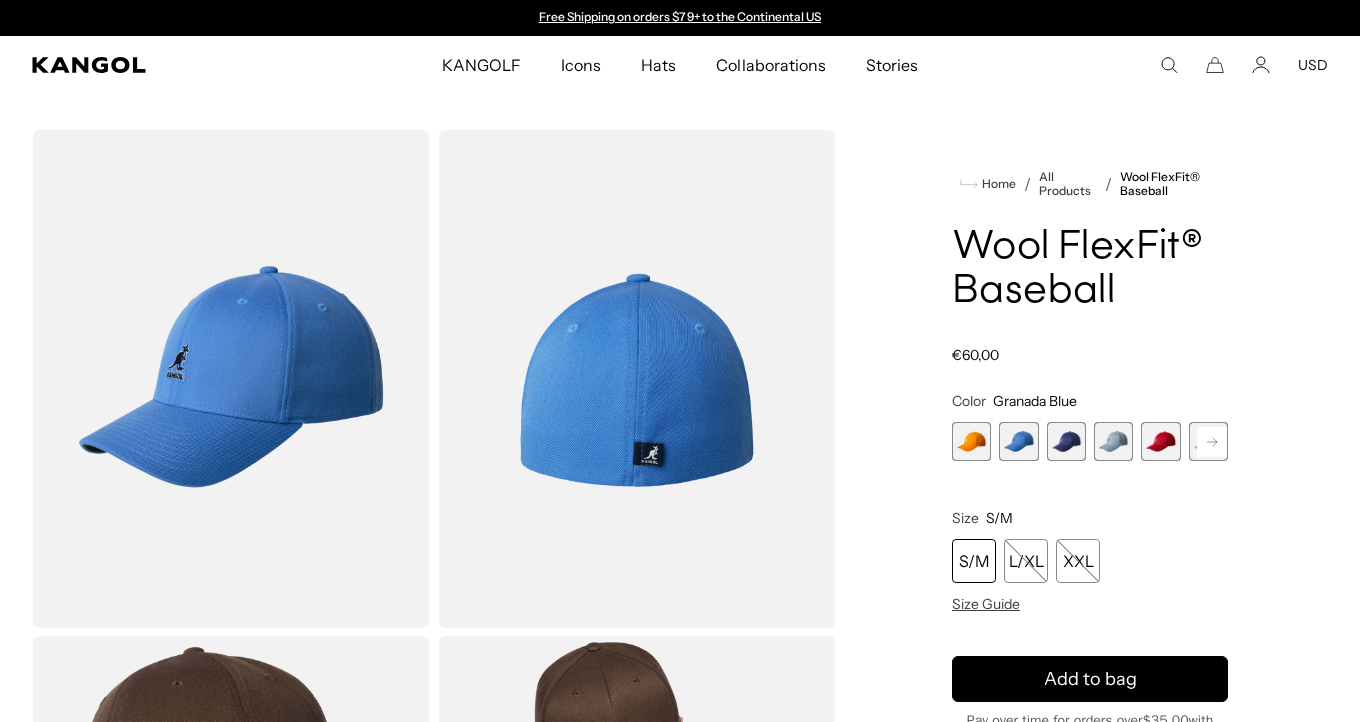 click at bounding box center [1066, 441] 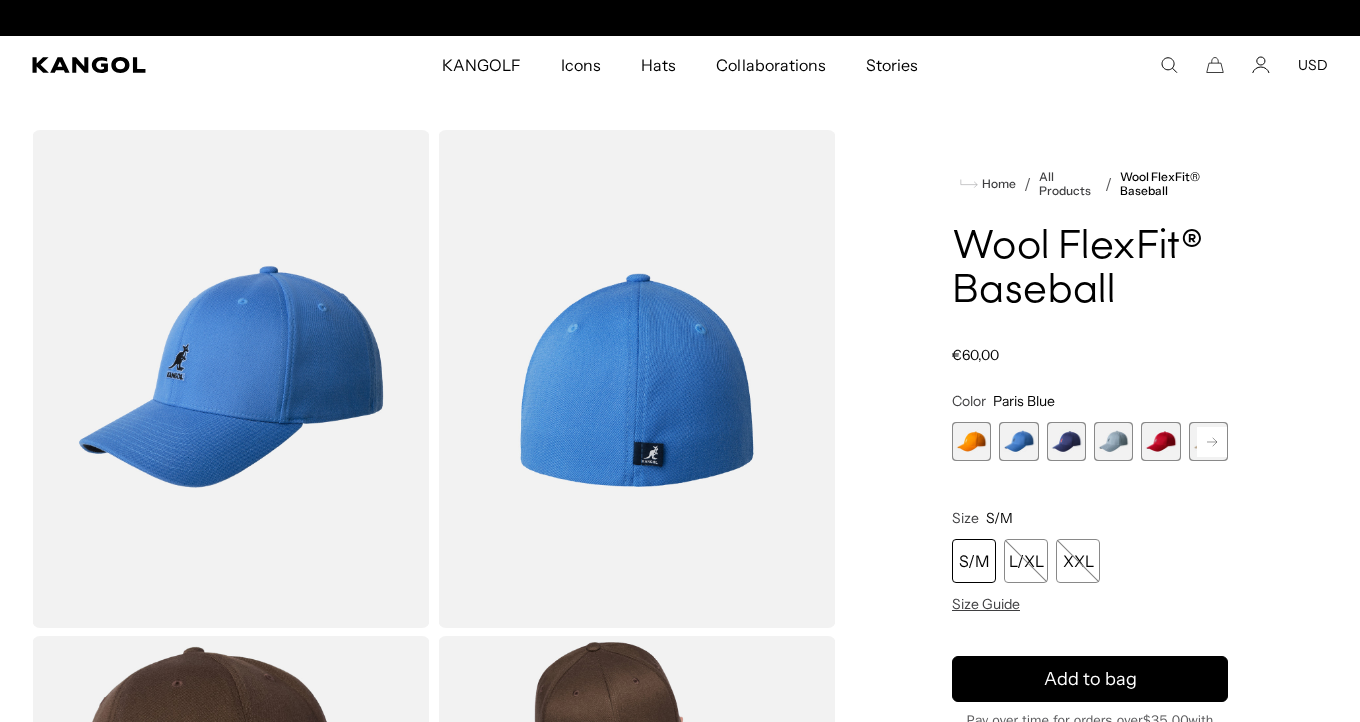 click at bounding box center [1113, 441] 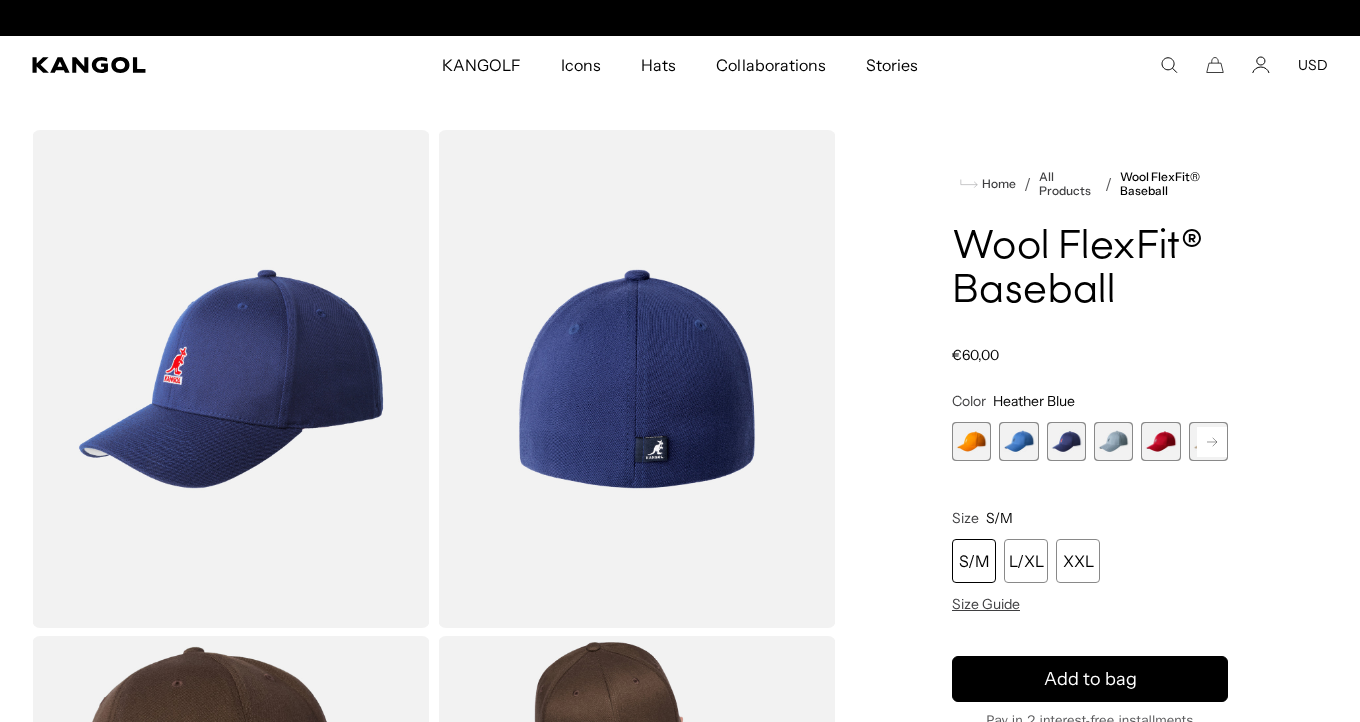 scroll, scrollTop: 0, scrollLeft: 412, axis: horizontal 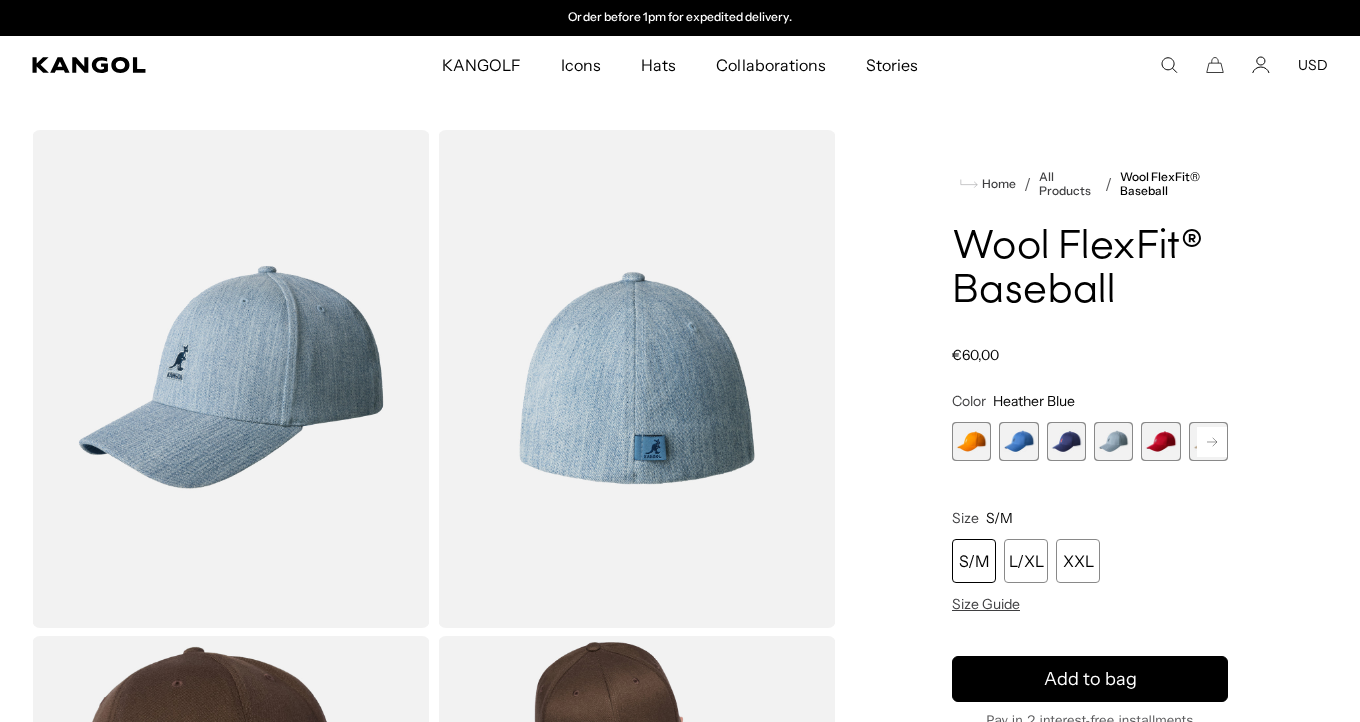 click at bounding box center (1160, 441) 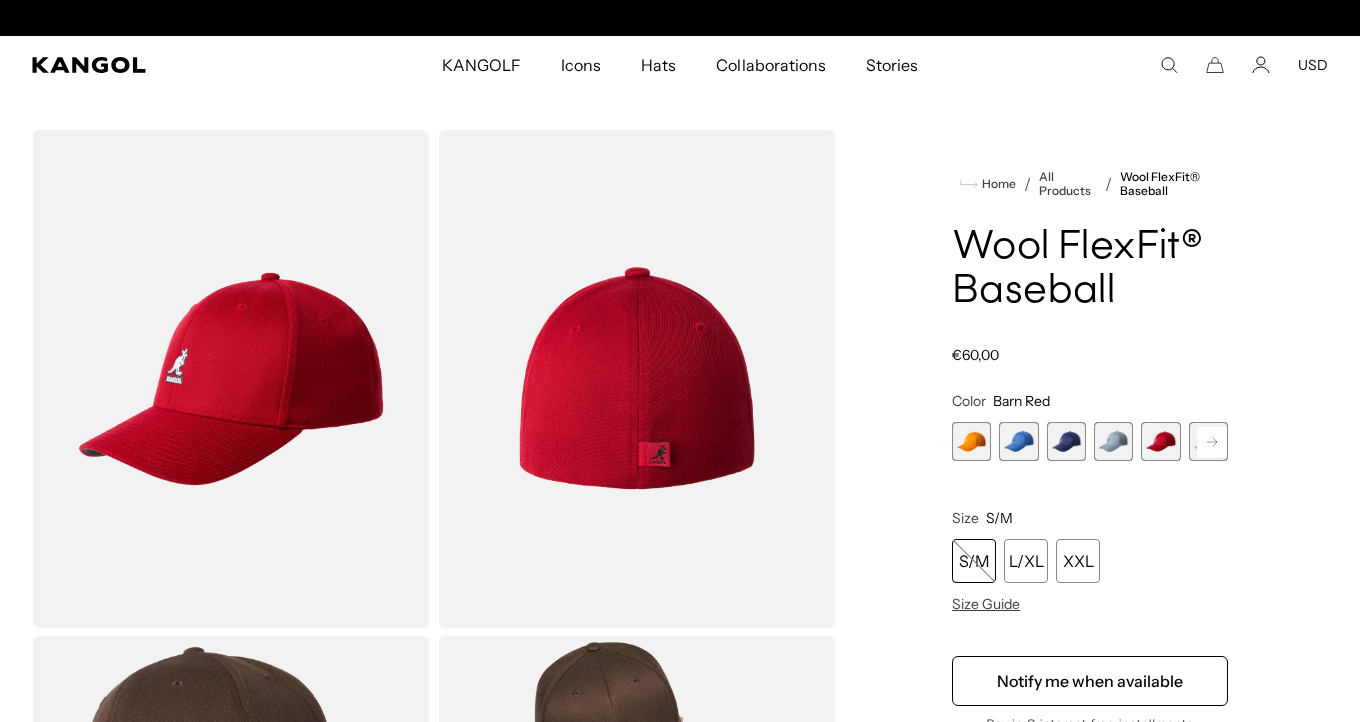 scroll, scrollTop: 0, scrollLeft: 0, axis: both 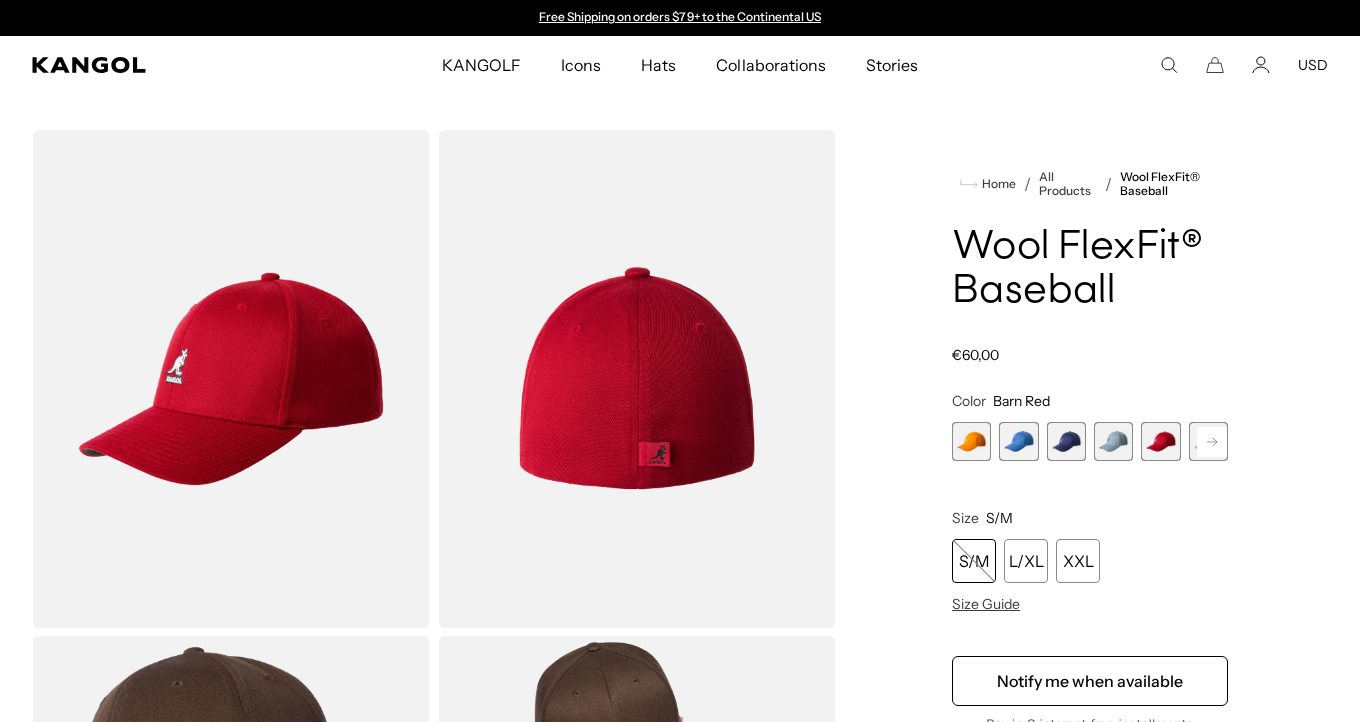 click 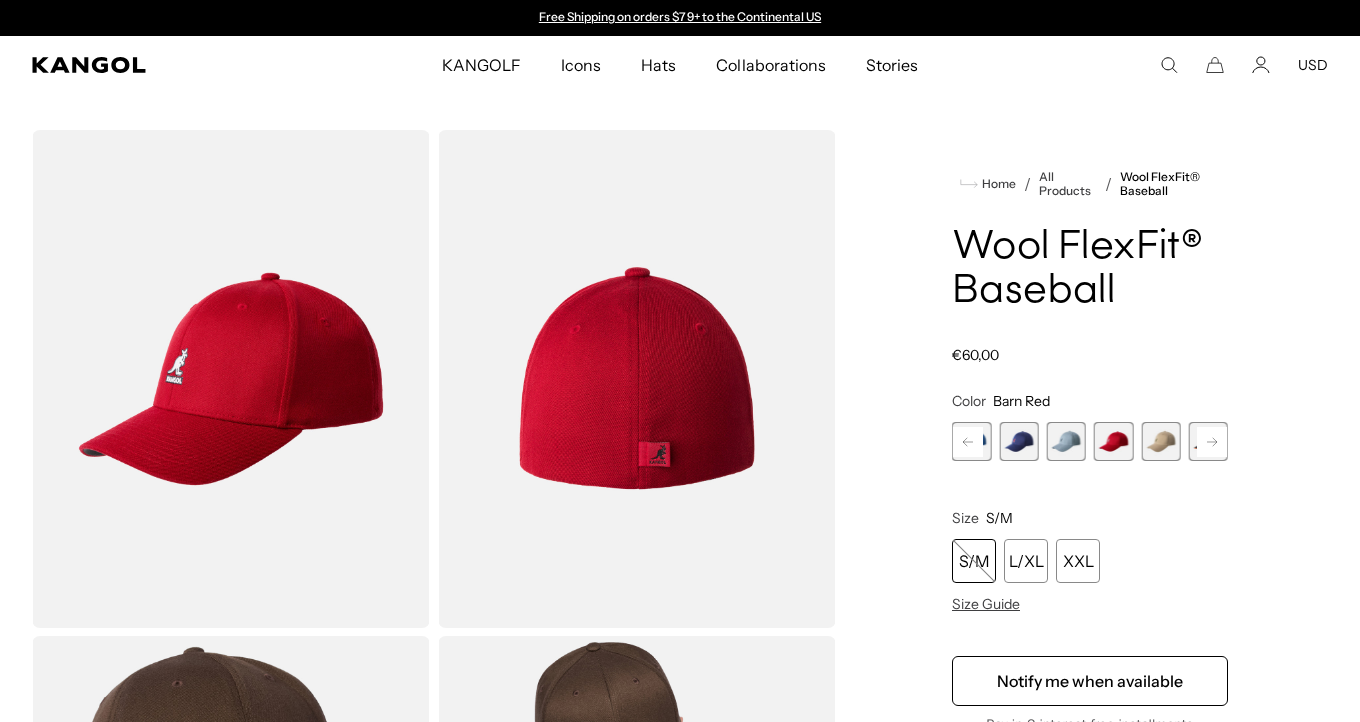 click at bounding box center [1160, 441] 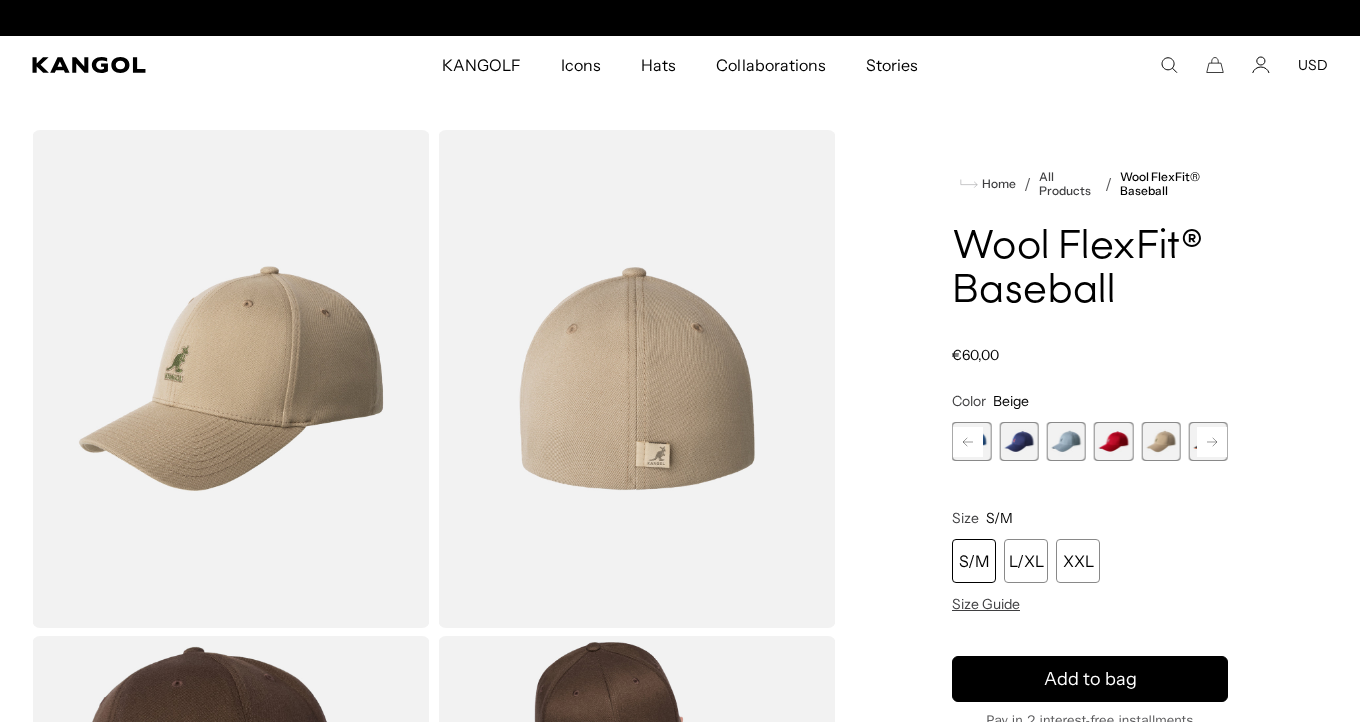 scroll, scrollTop: 0, scrollLeft: 412, axis: horizontal 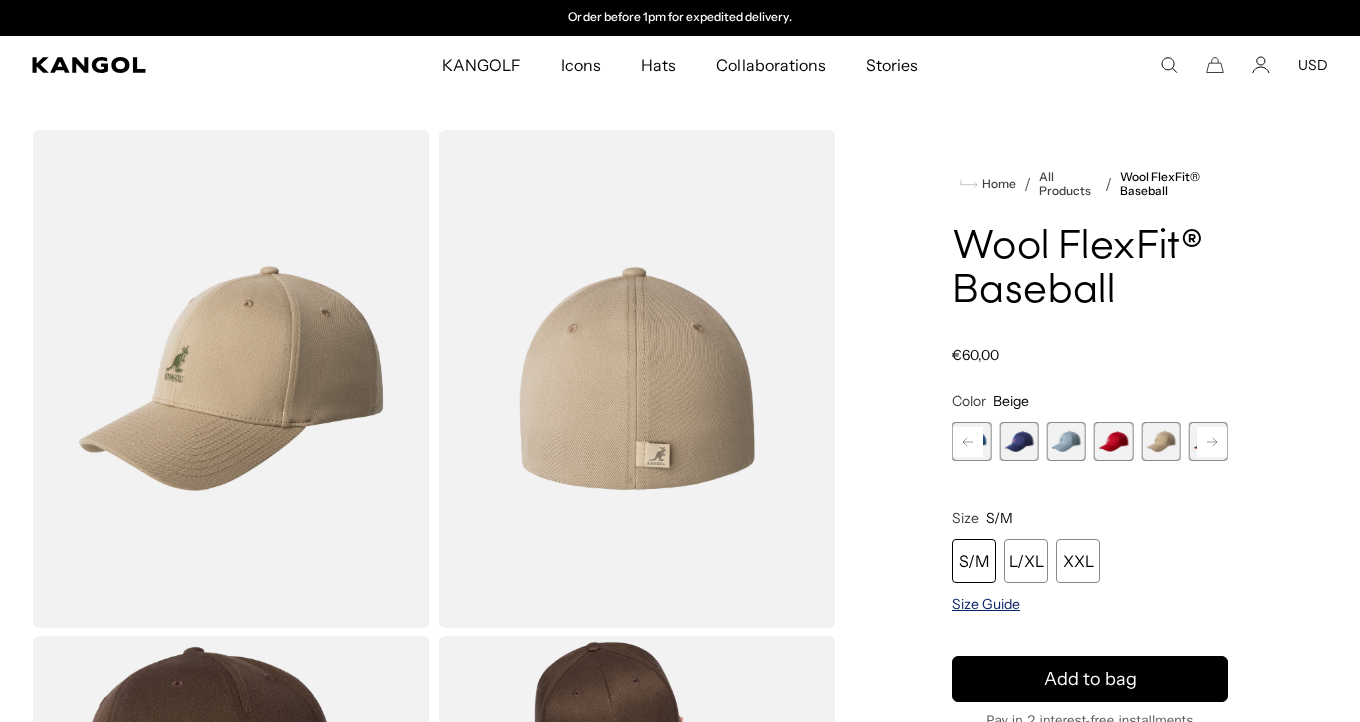 click on "Size Guide" at bounding box center (986, 604) 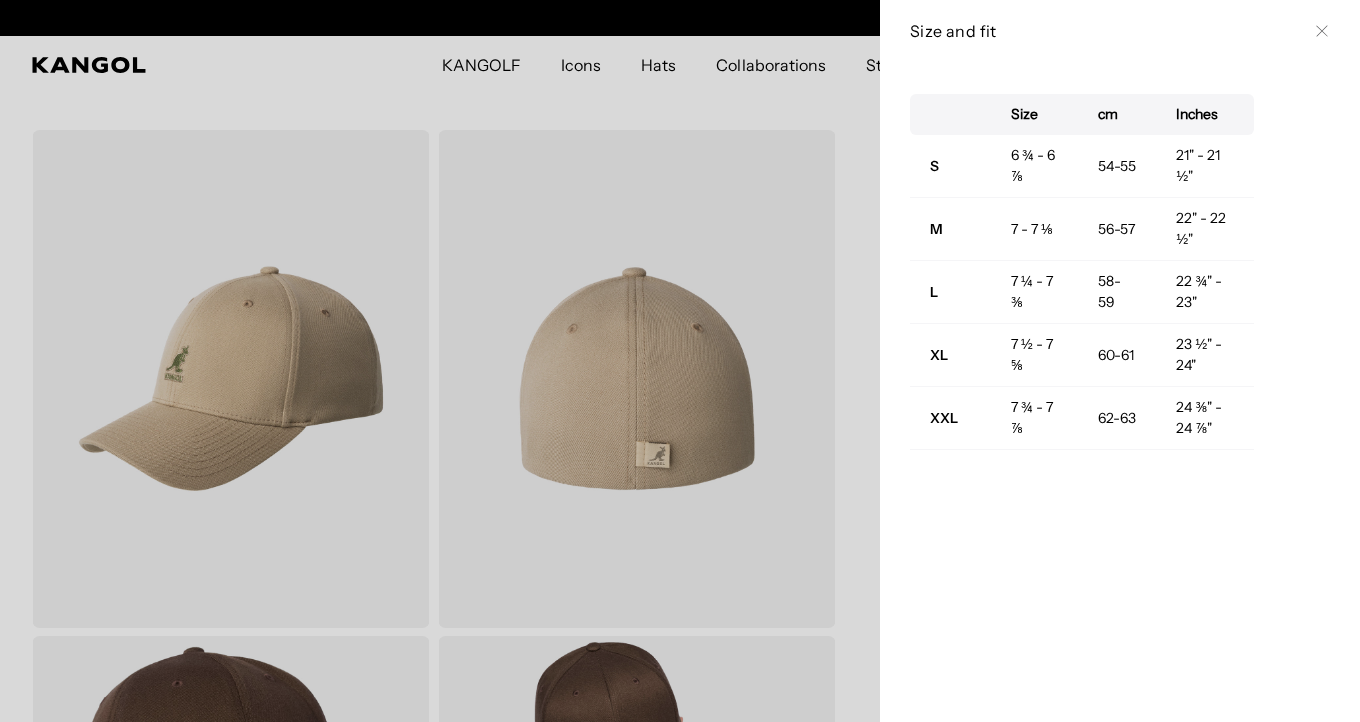 scroll, scrollTop: 0, scrollLeft: 0, axis: both 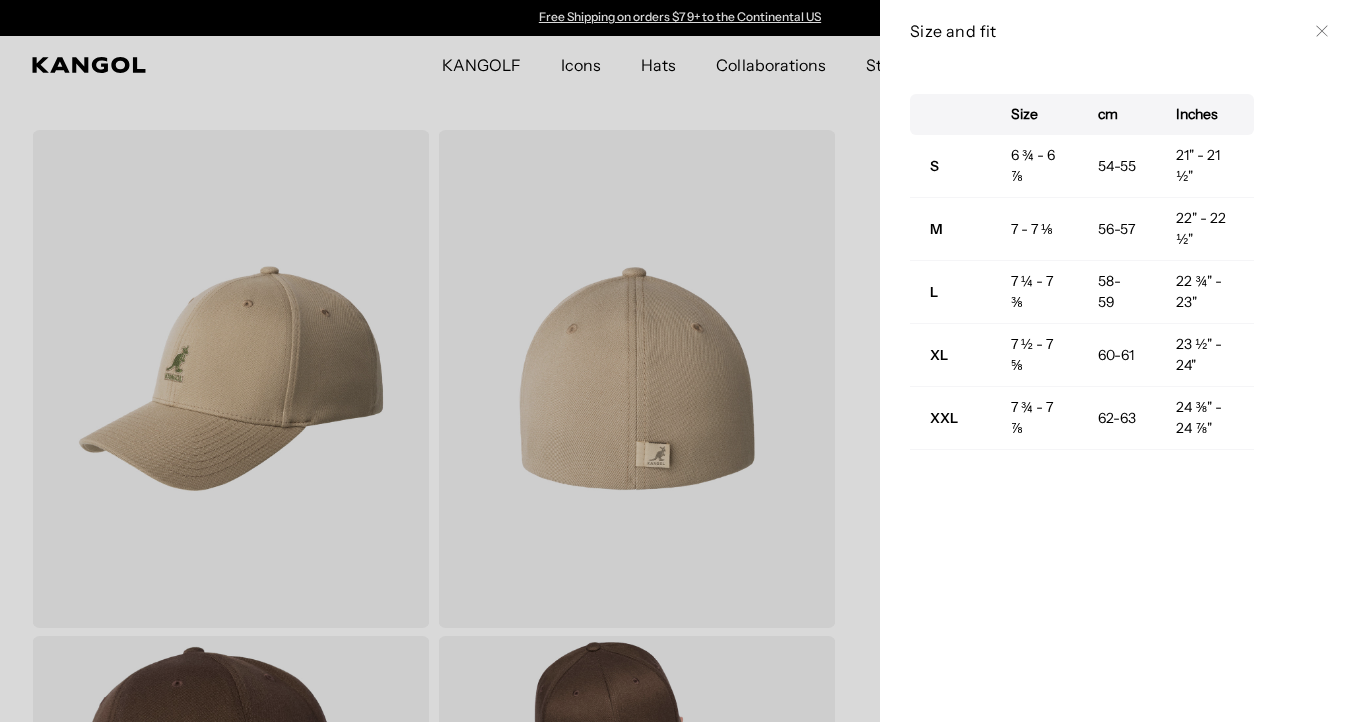 click 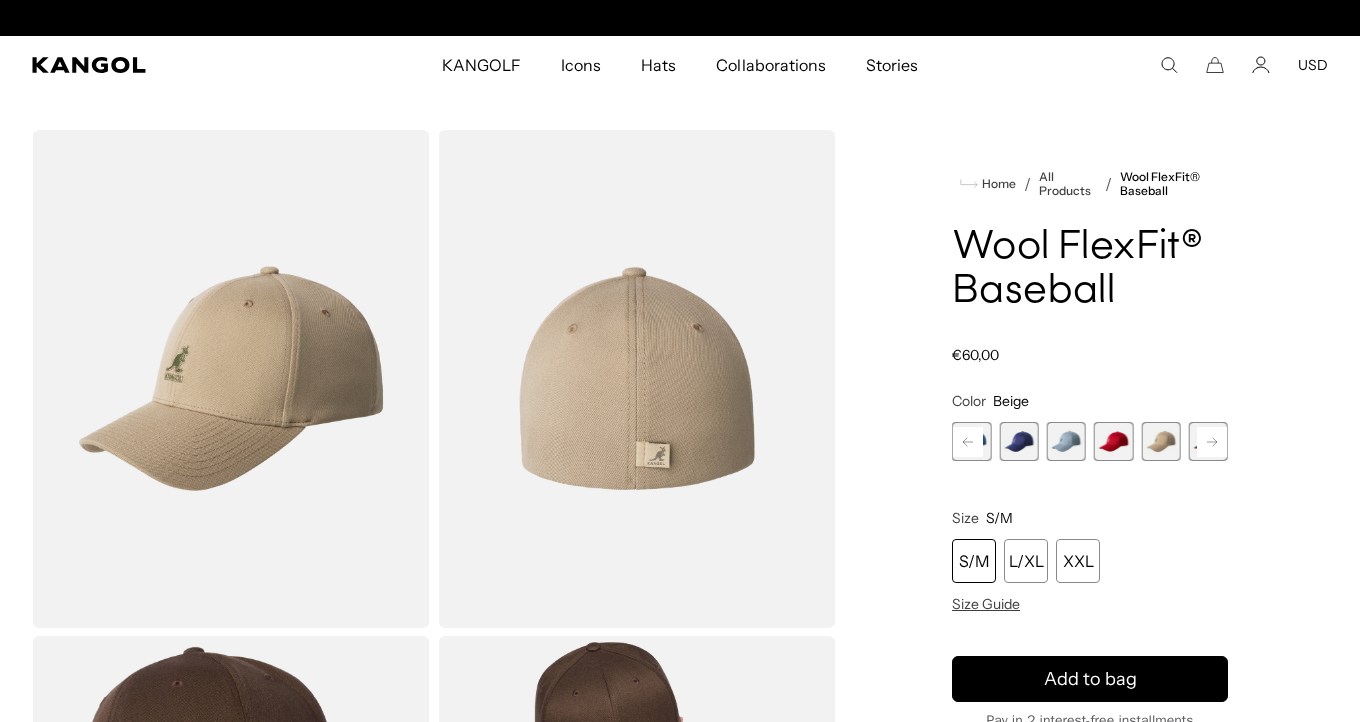 scroll, scrollTop: 0, scrollLeft: 0, axis: both 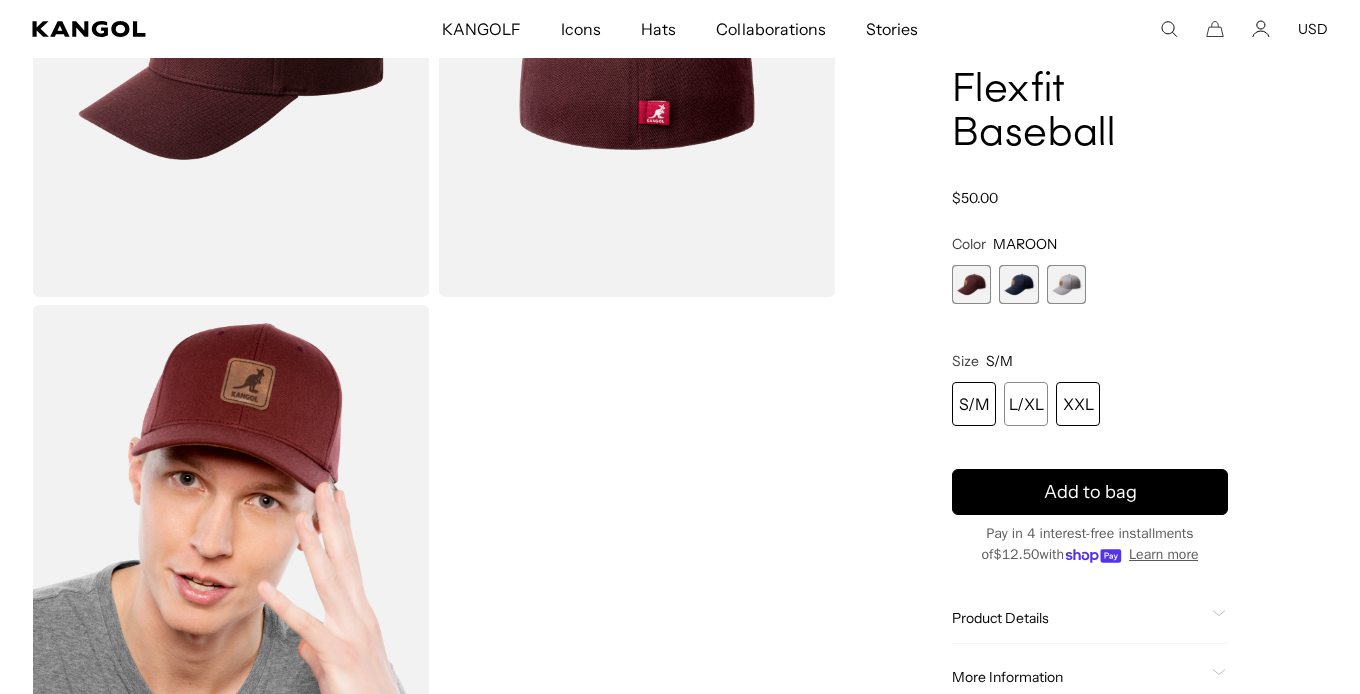 click on "XXL" at bounding box center [1078, 404] 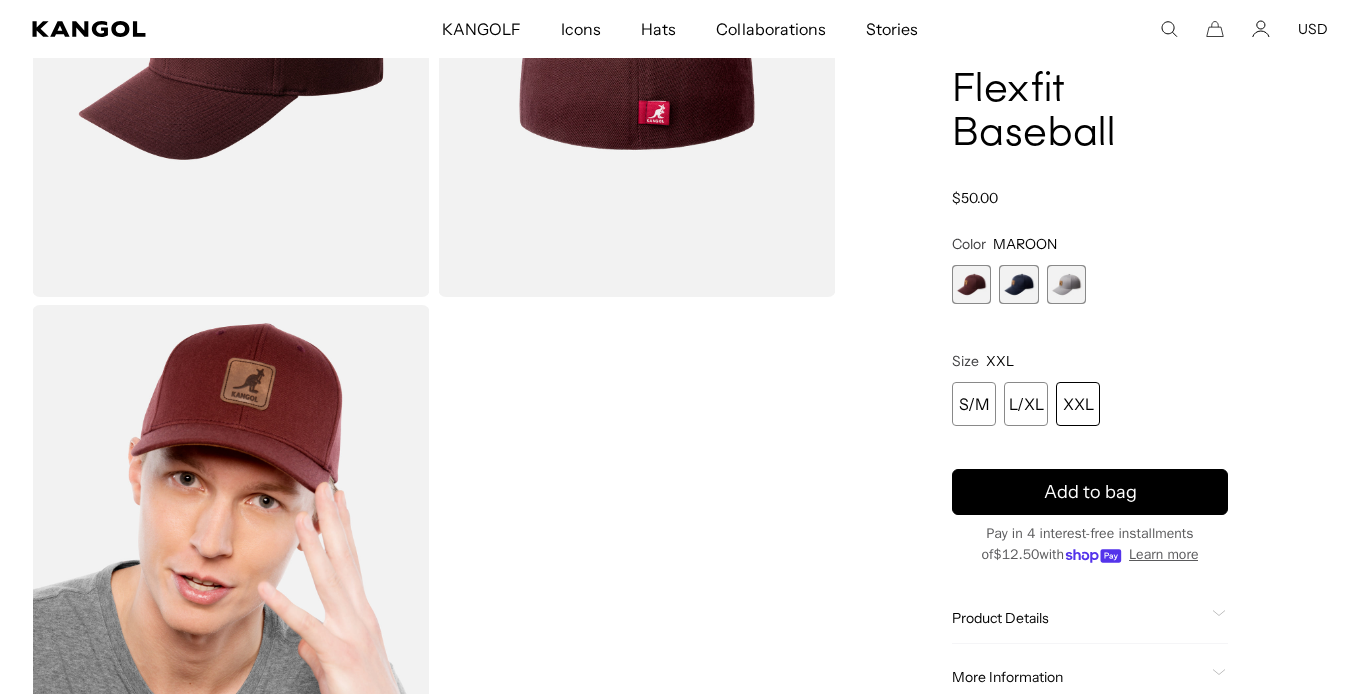 scroll, scrollTop: 0, scrollLeft: 0, axis: both 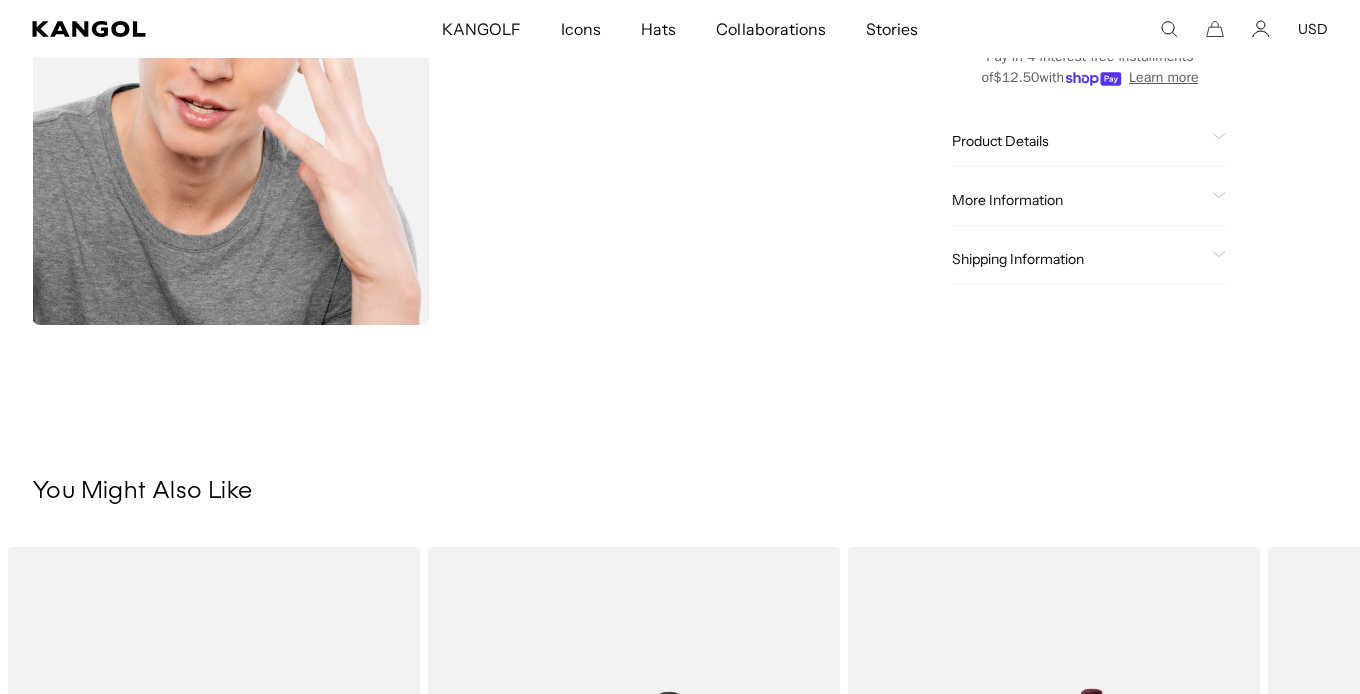 click 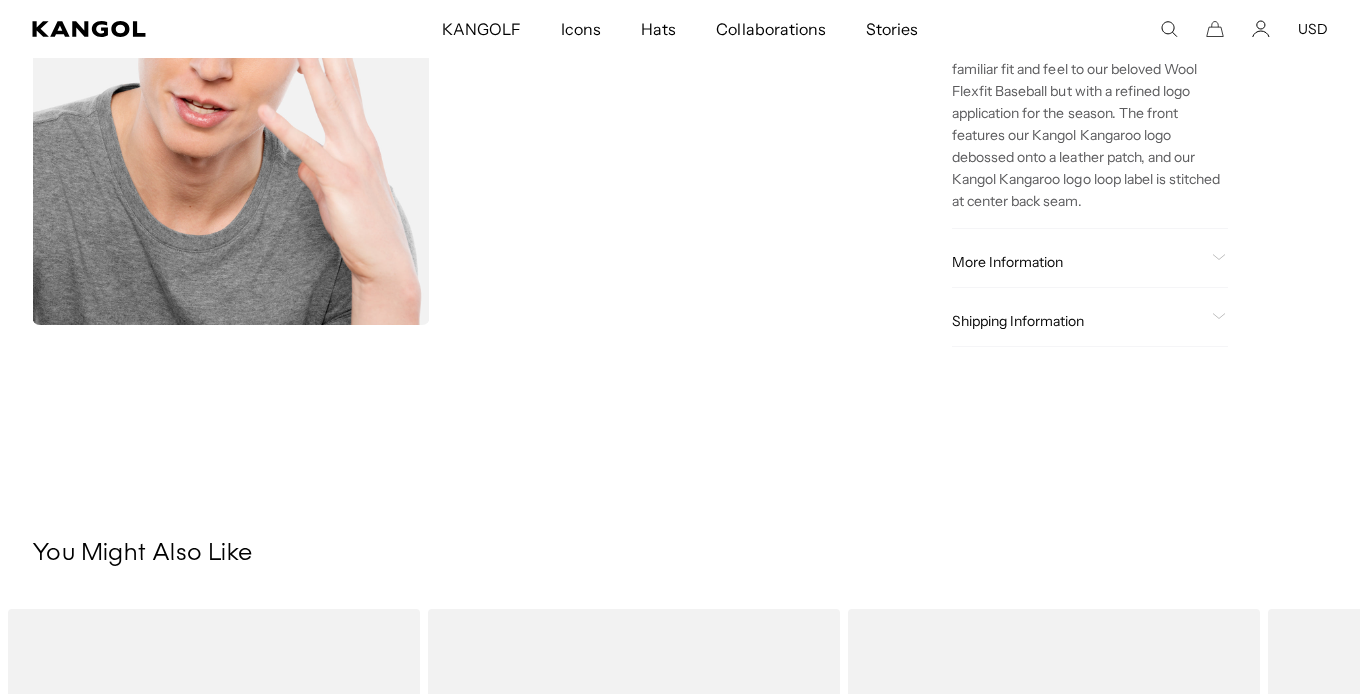 scroll, scrollTop: 0, scrollLeft: 0, axis: both 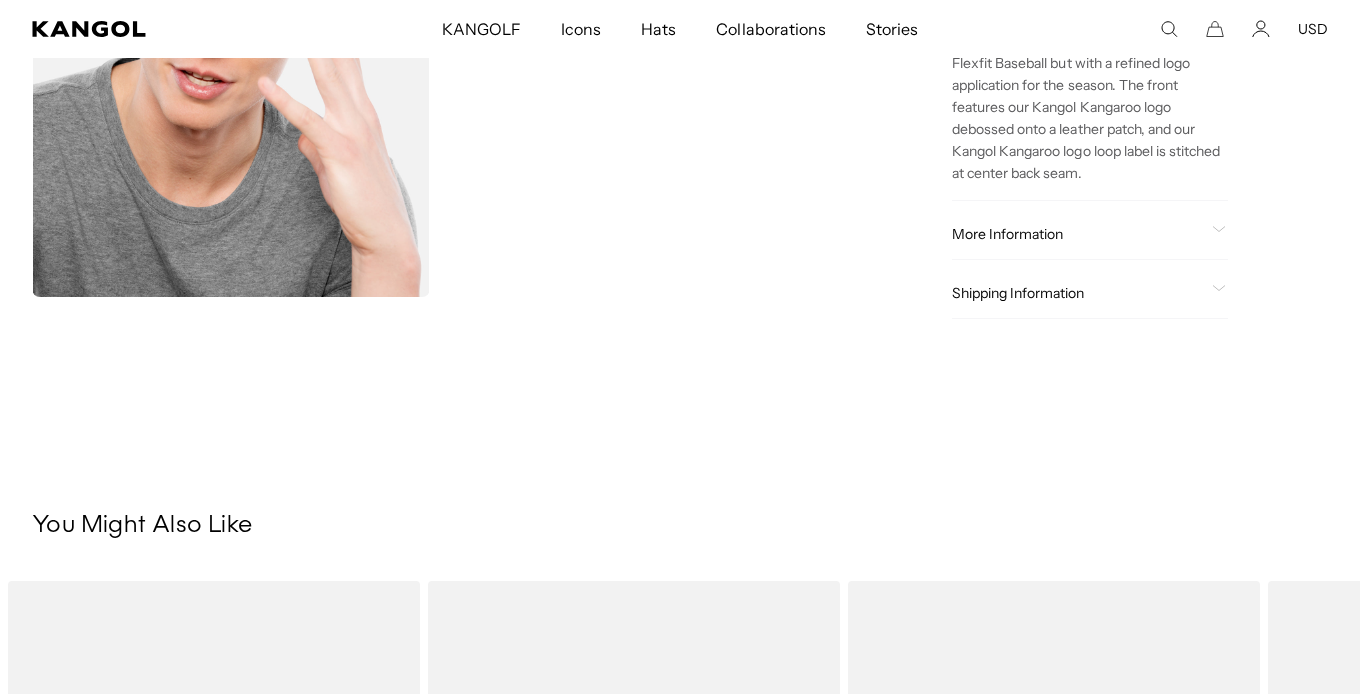 click 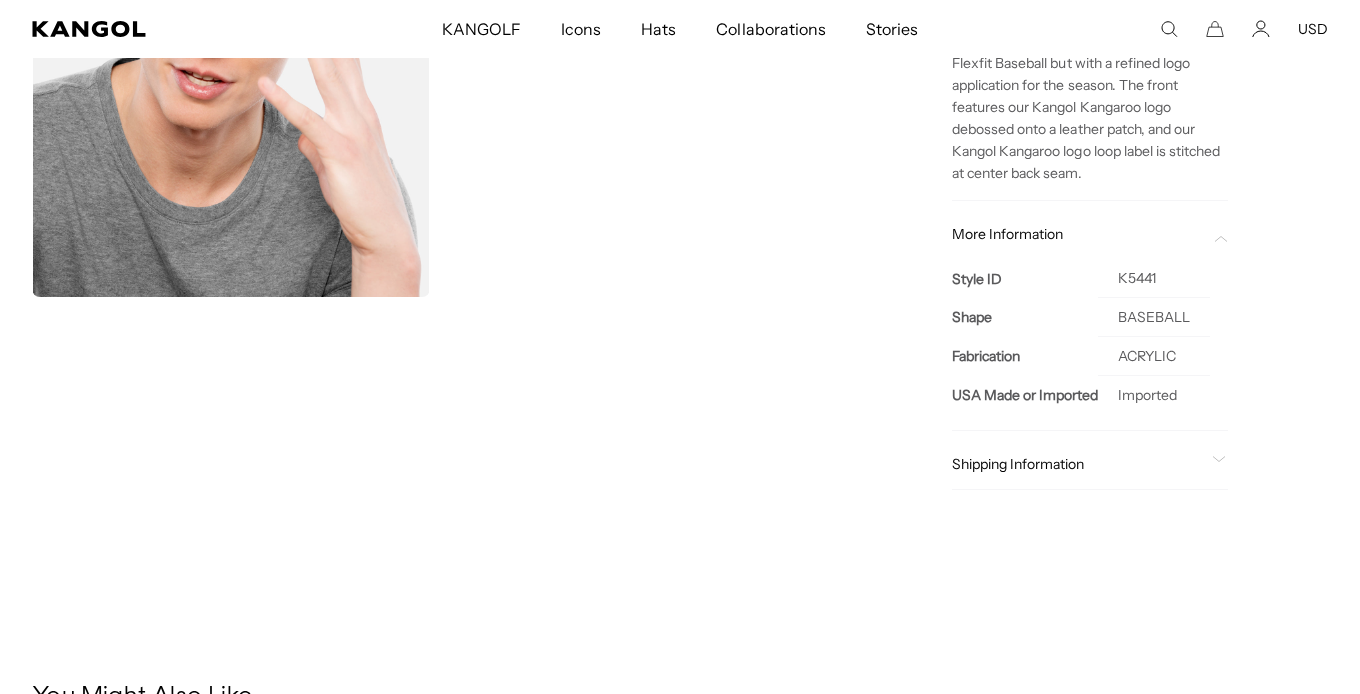 scroll, scrollTop: 1263, scrollLeft: 0, axis: vertical 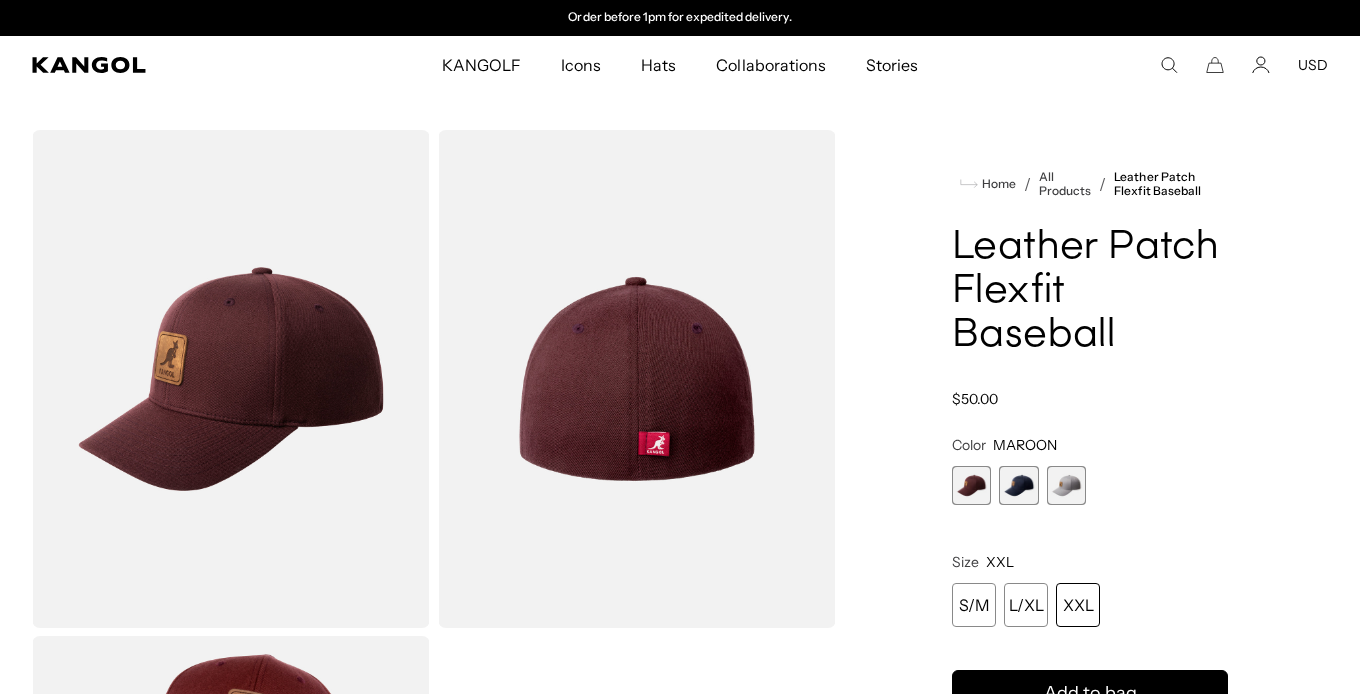 click on "USD" at bounding box center (1313, 65) 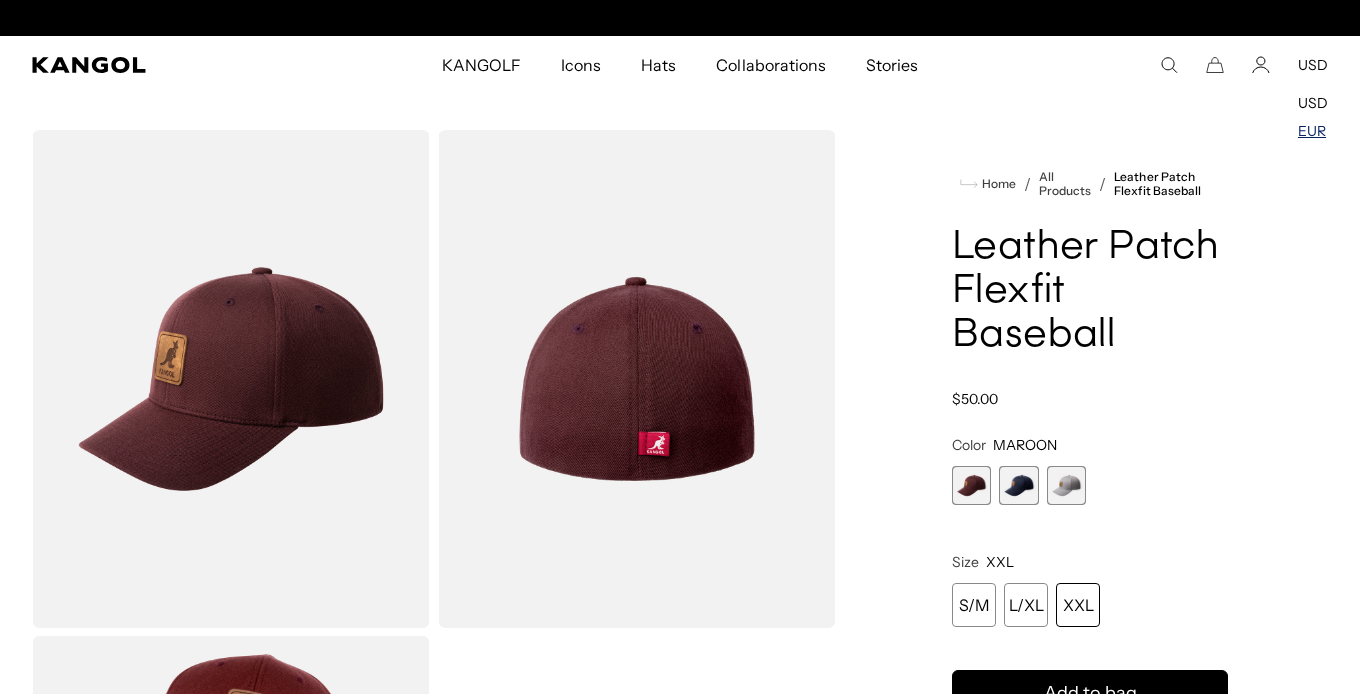 click on "EUR" at bounding box center (1312, 131) 